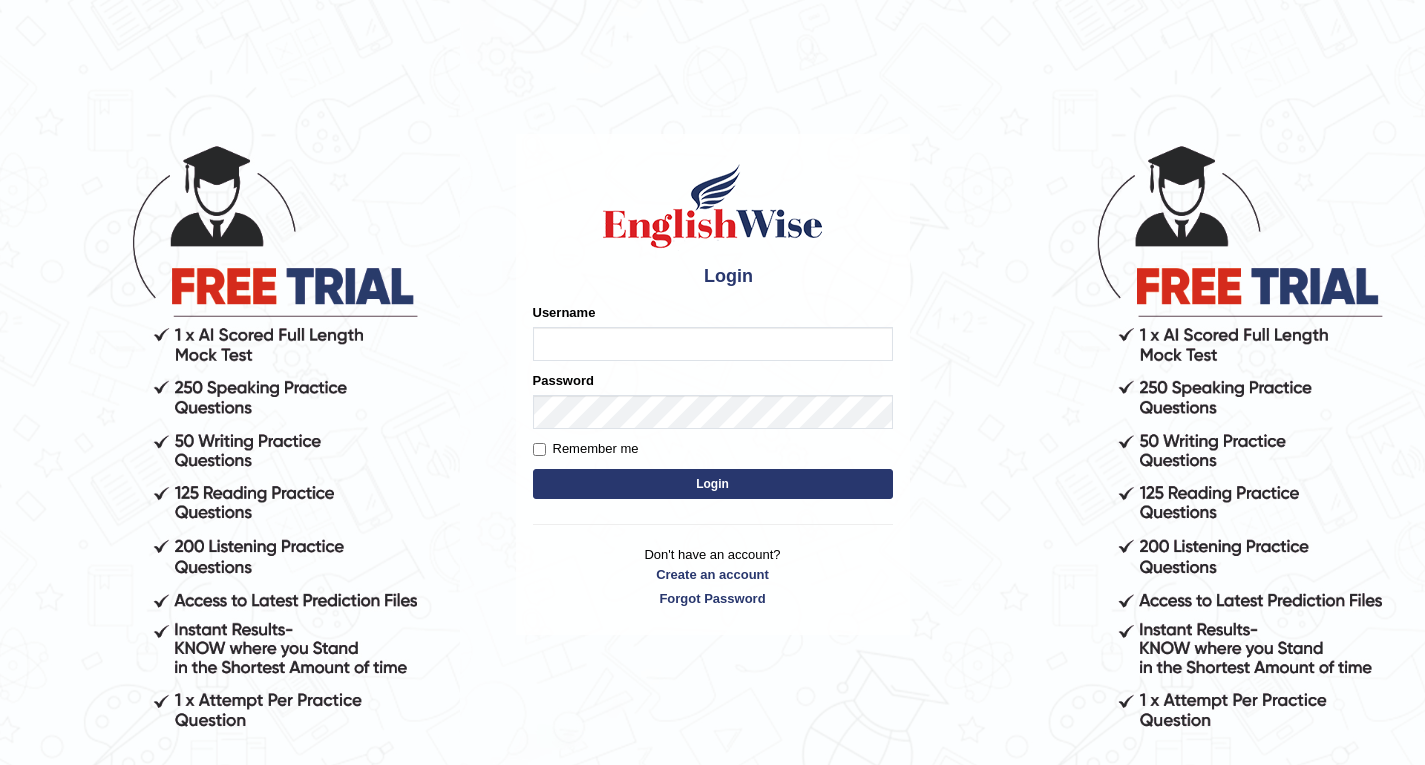 click on "Username" at bounding box center (713, 332) 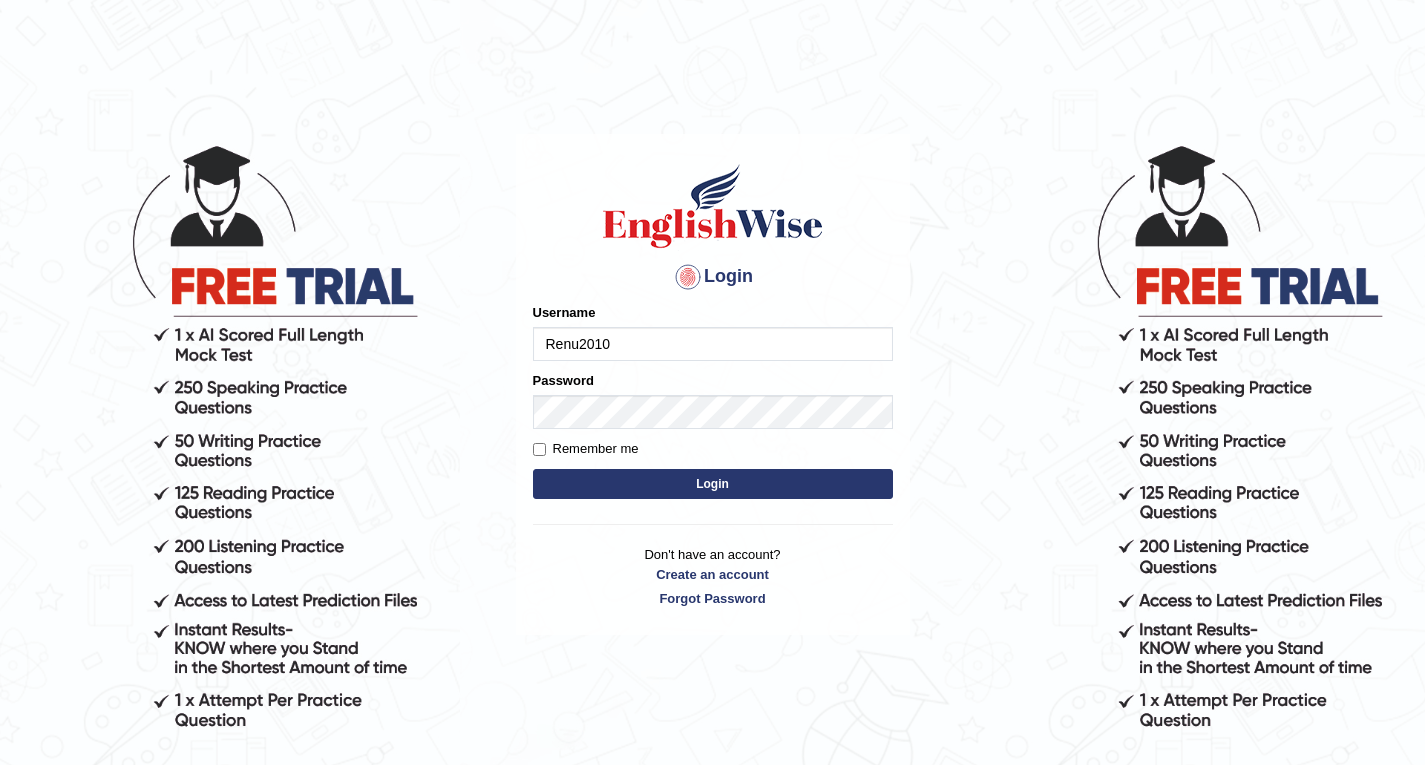 type on "Renu2010" 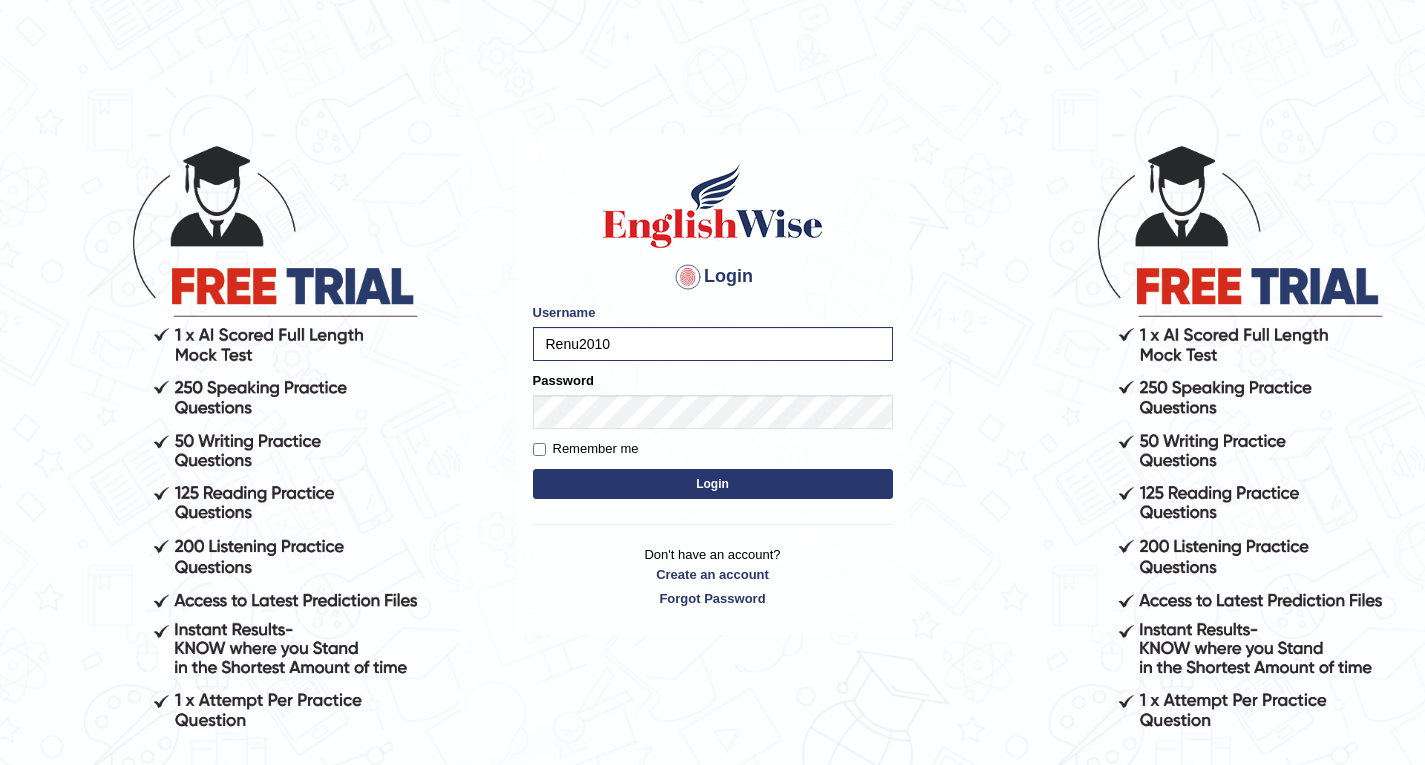 click on "Login" at bounding box center (713, 484) 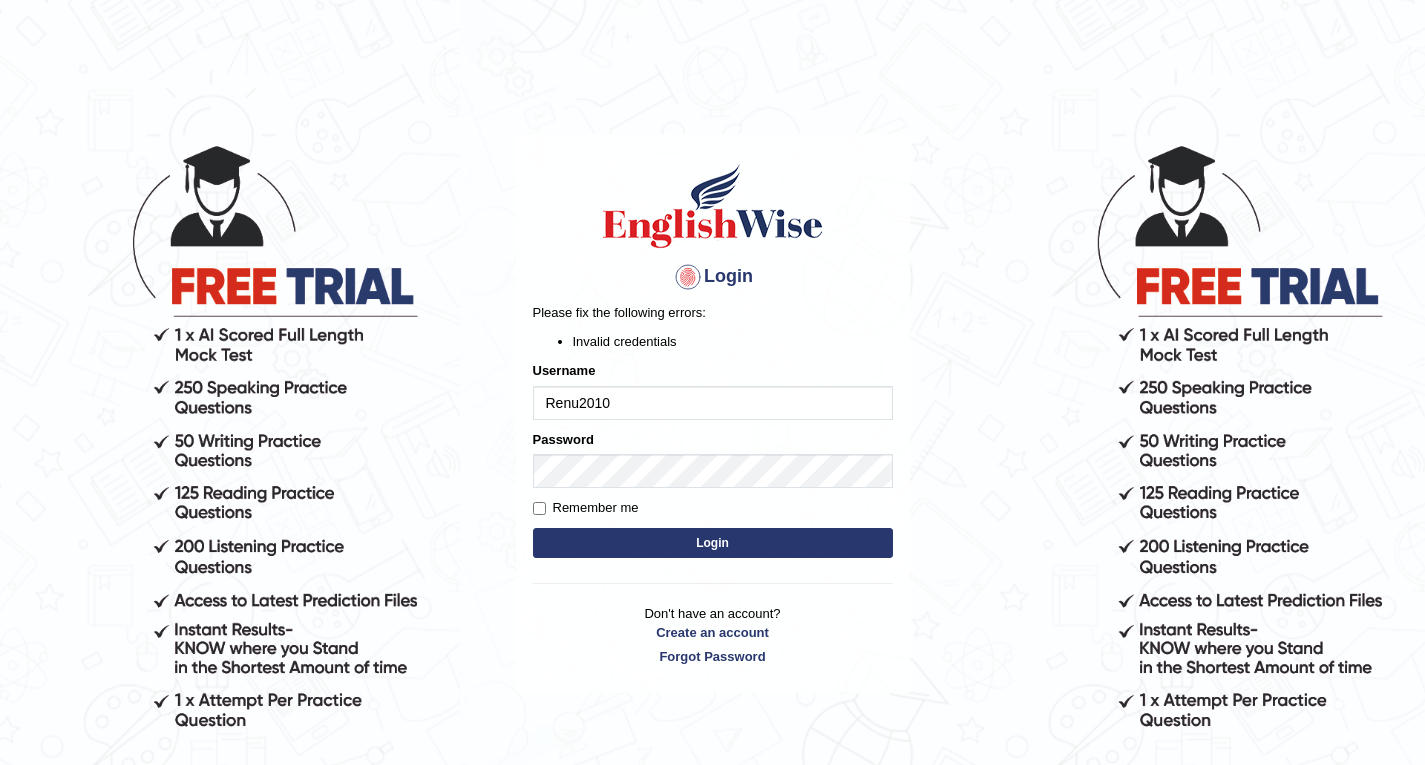 scroll, scrollTop: 0, scrollLeft: 0, axis: both 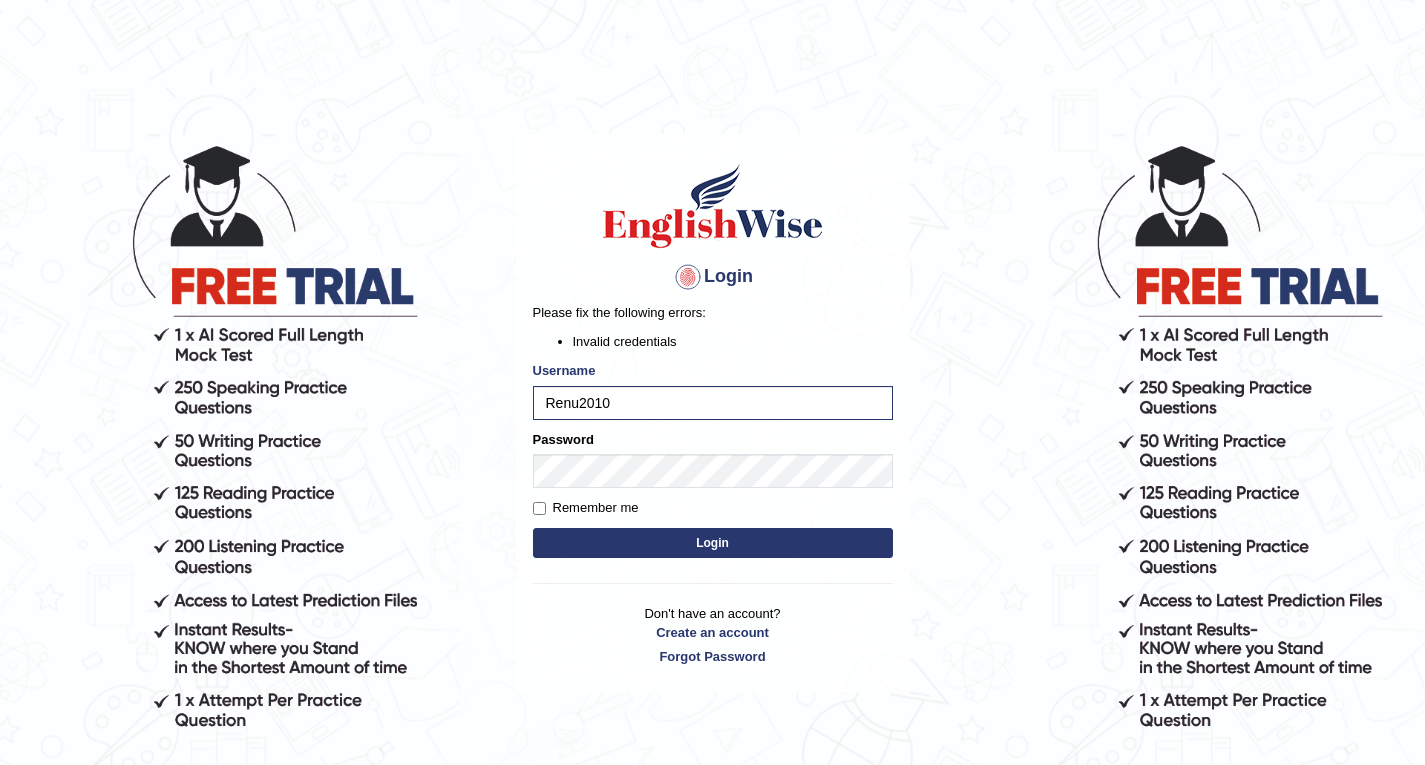 click on "Login" at bounding box center (713, 543) 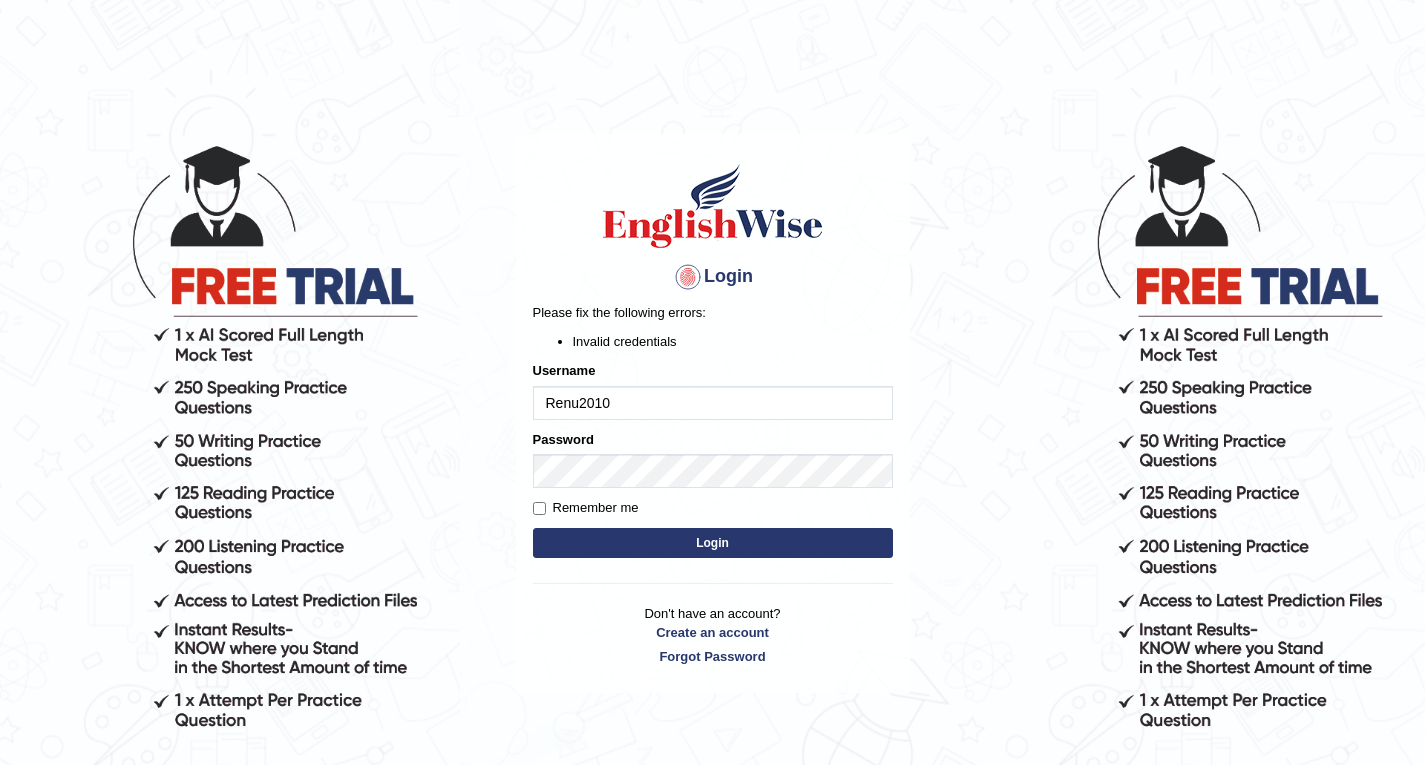 scroll, scrollTop: 0, scrollLeft: 0, axis: both 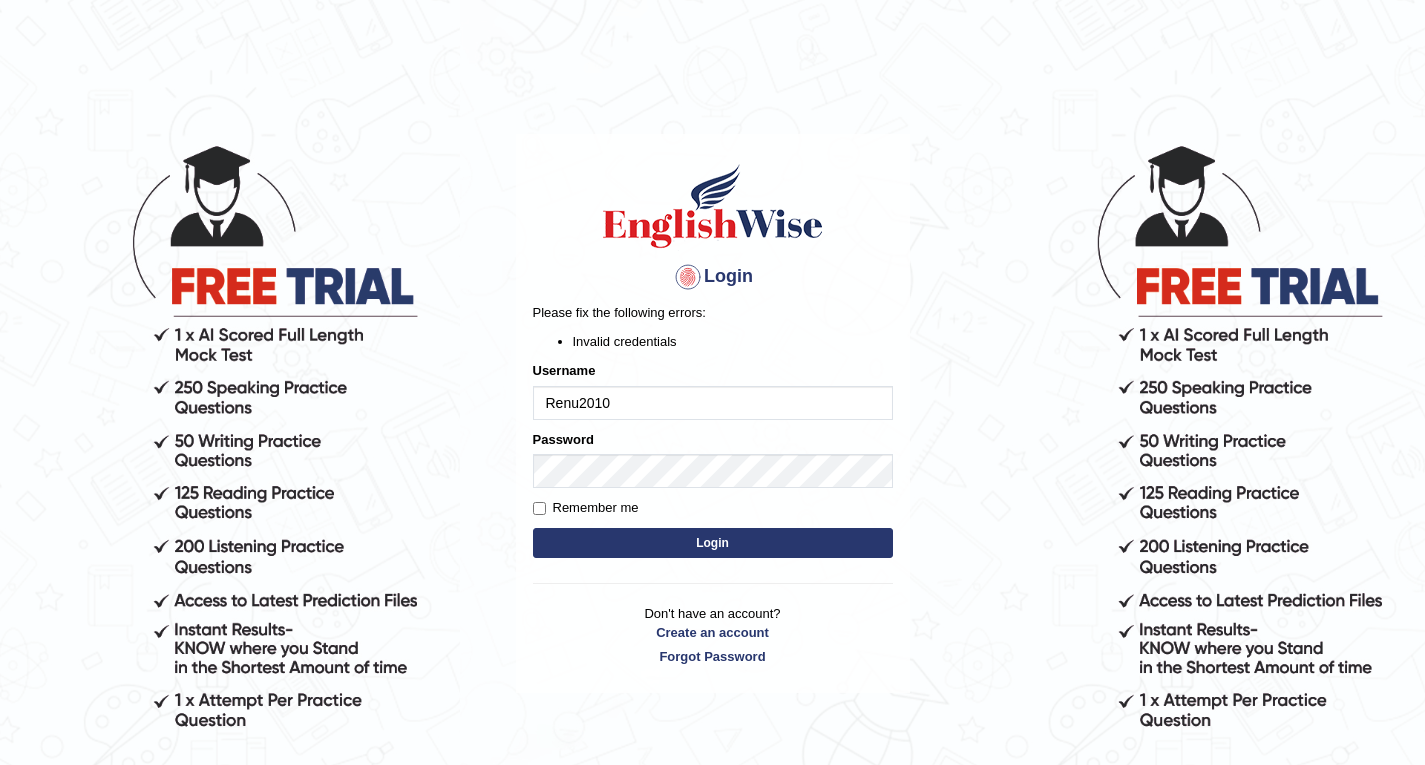 click on "Renu2010" at bounding box center [713, 403] 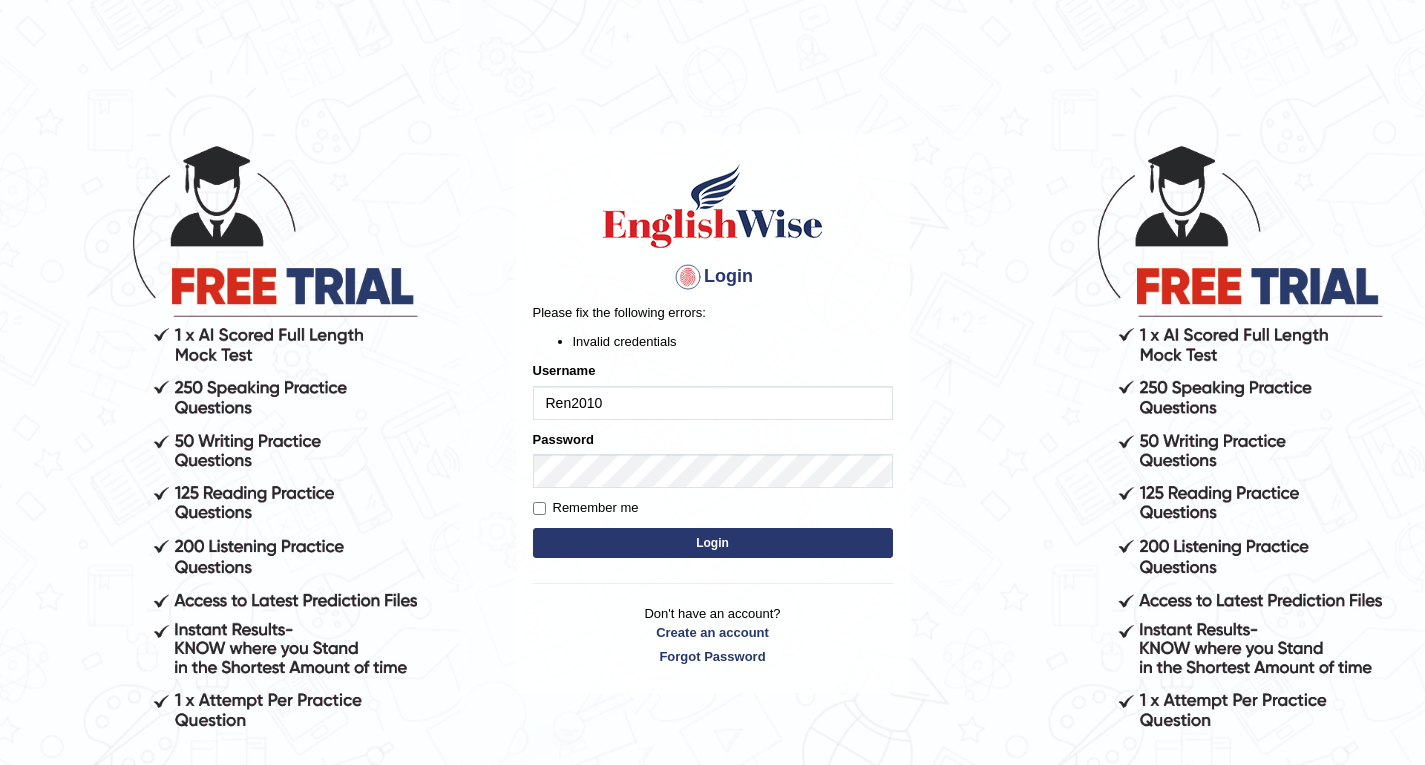 type on "Renu2010" 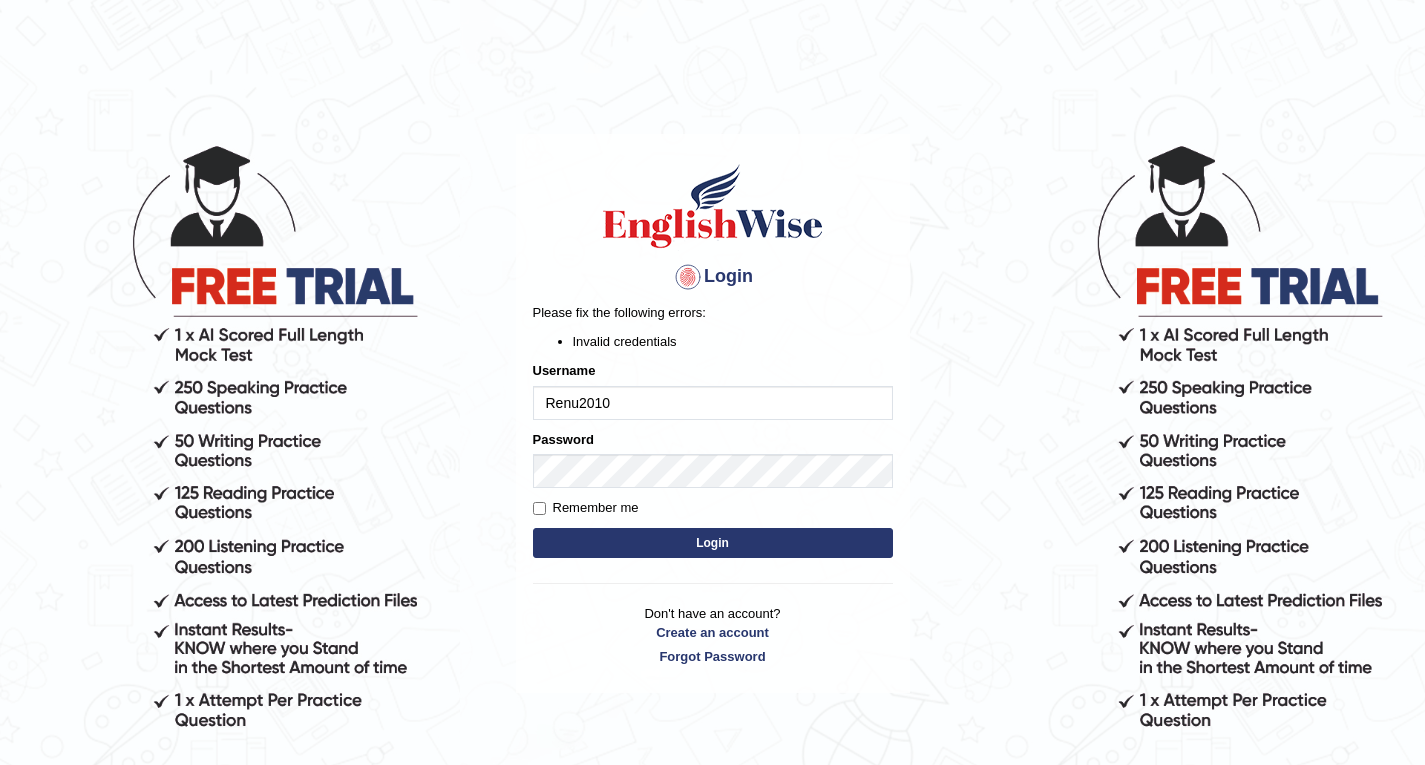 click on "Renu2010" at bounding box center [713, 403] 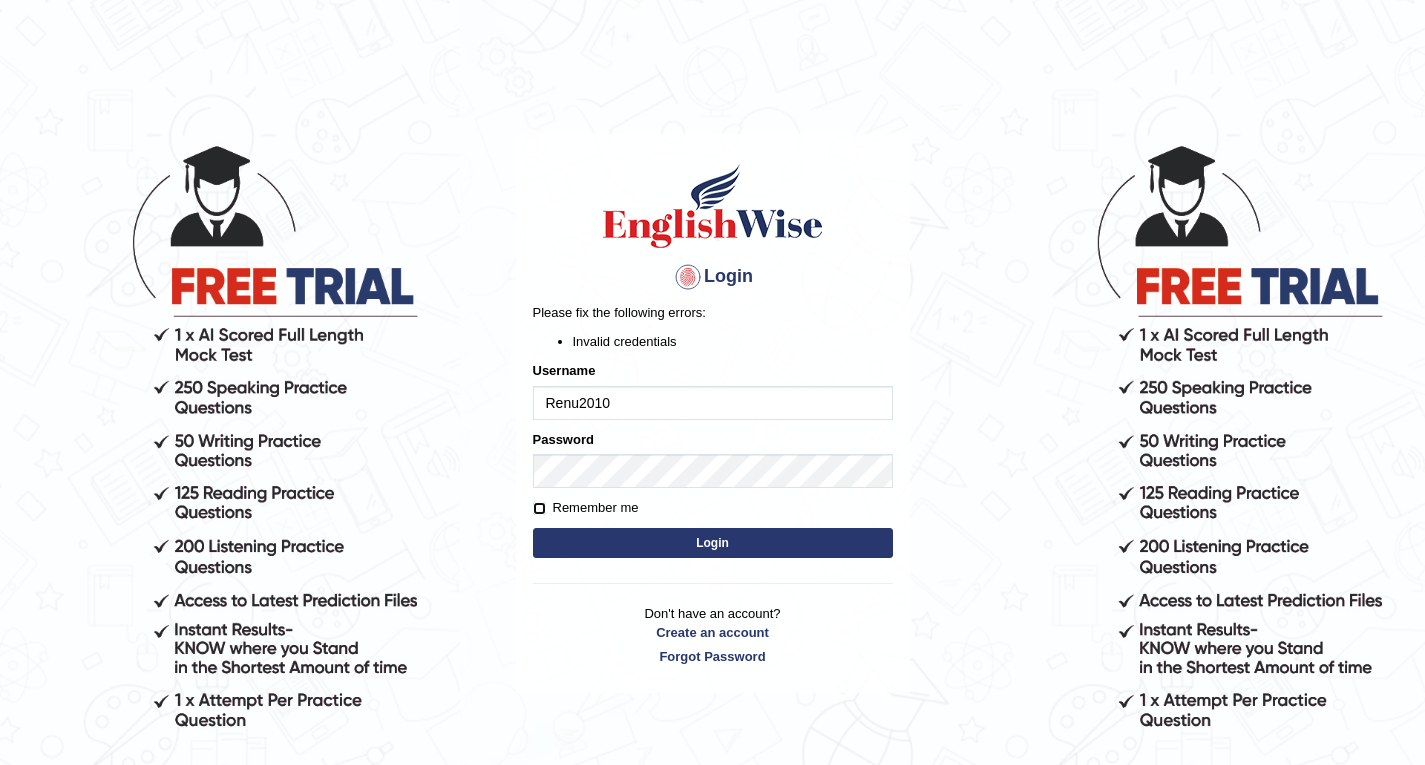 click on "Remember me" at bounding box center (539, 508) 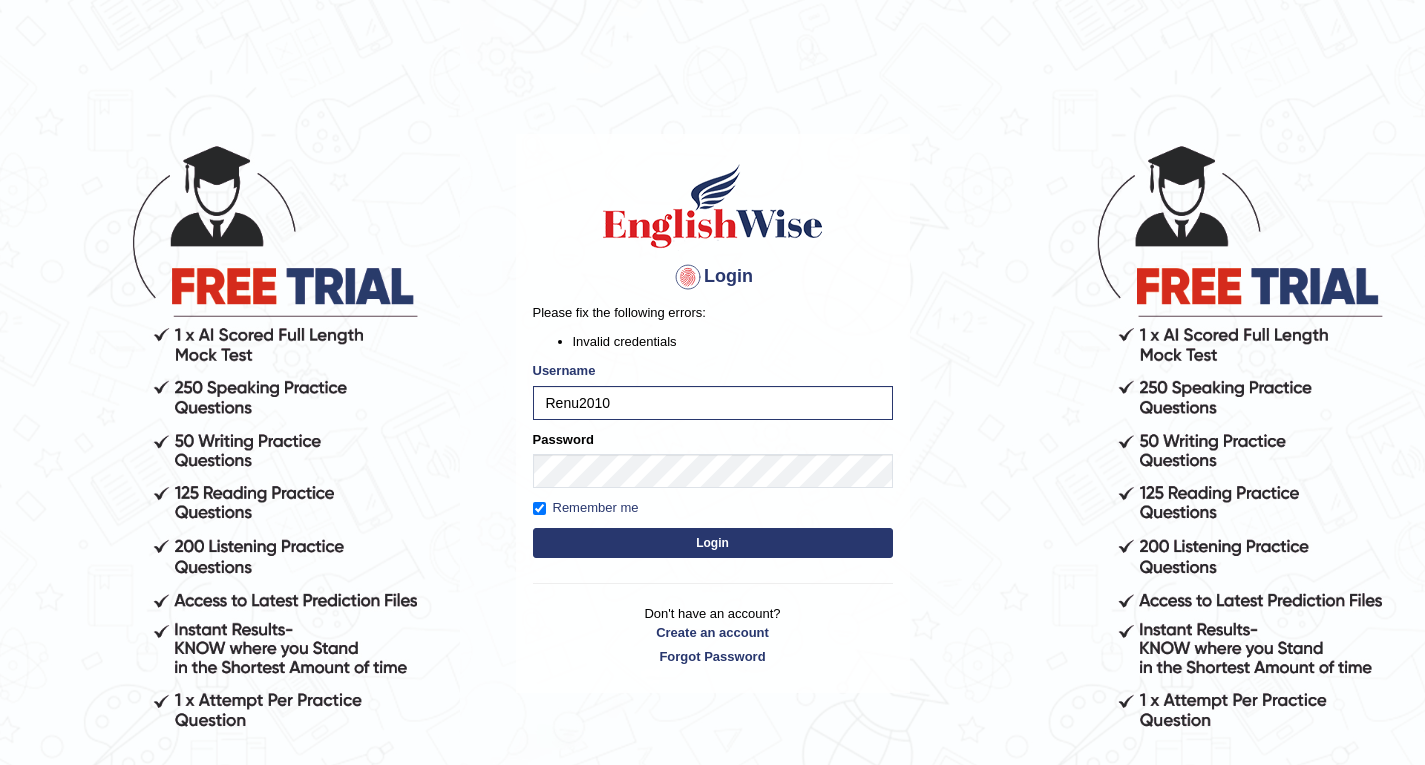 click on "Login" at bounding box center [713, 543] 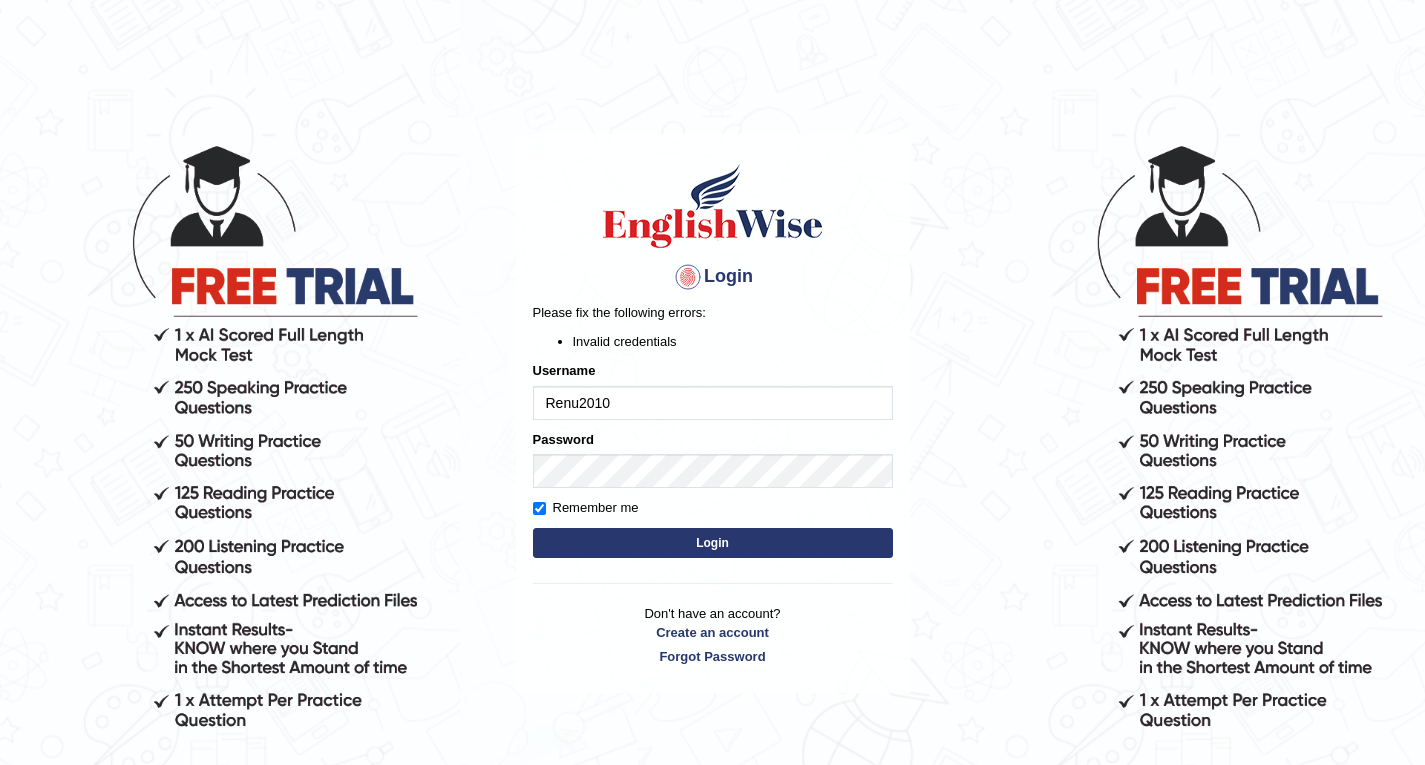 scroll, scrollTop: 0, scrollLeft: 0, axis: both 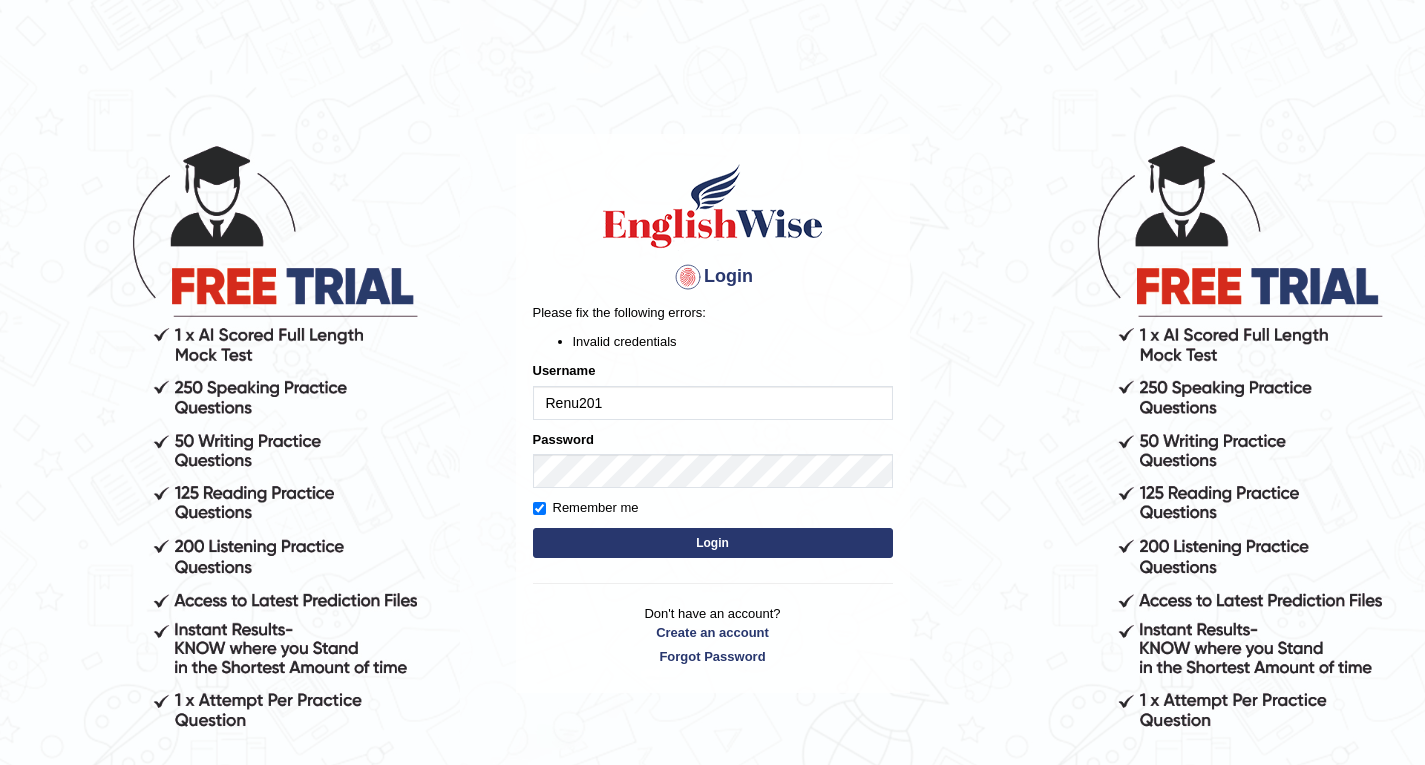 type on "Renu2010" 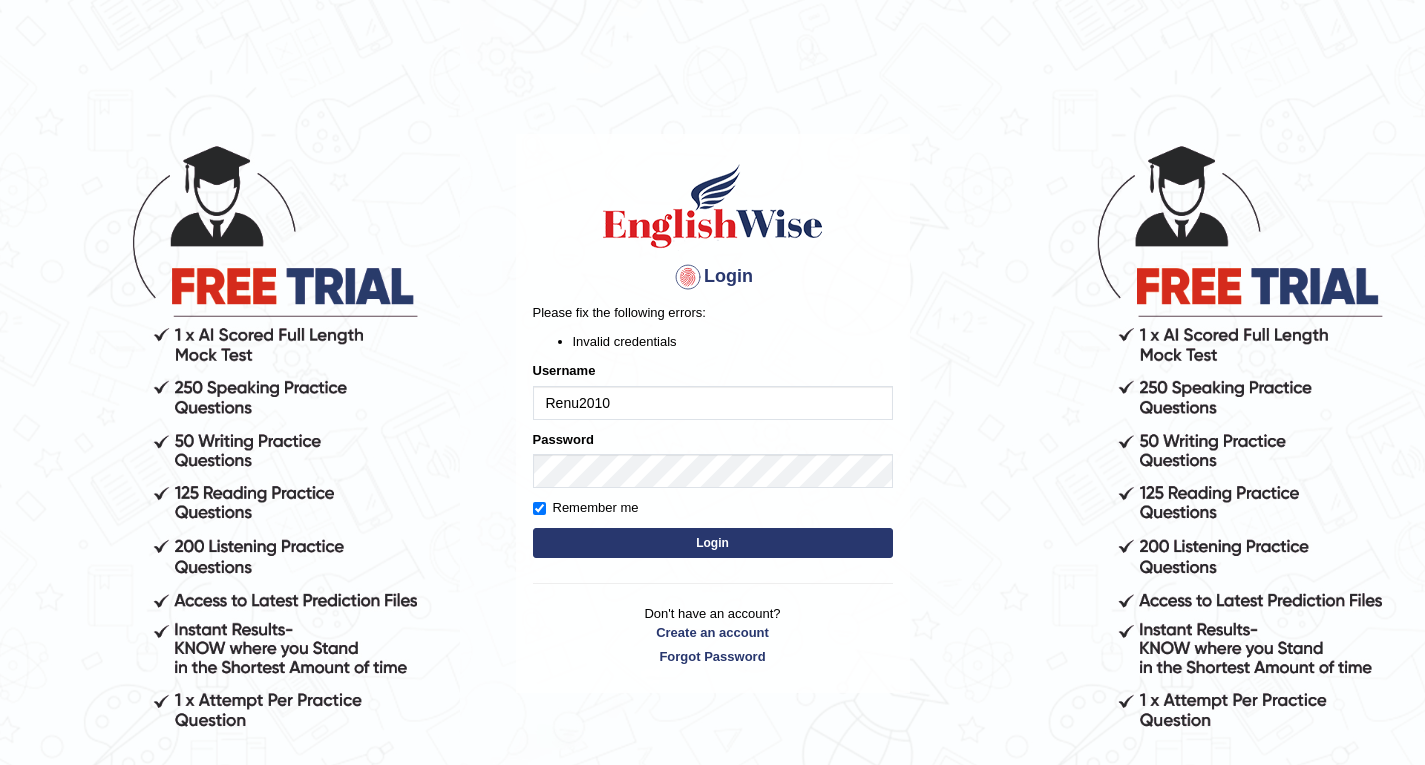 click on "Login" at bounding box center [713, 543] 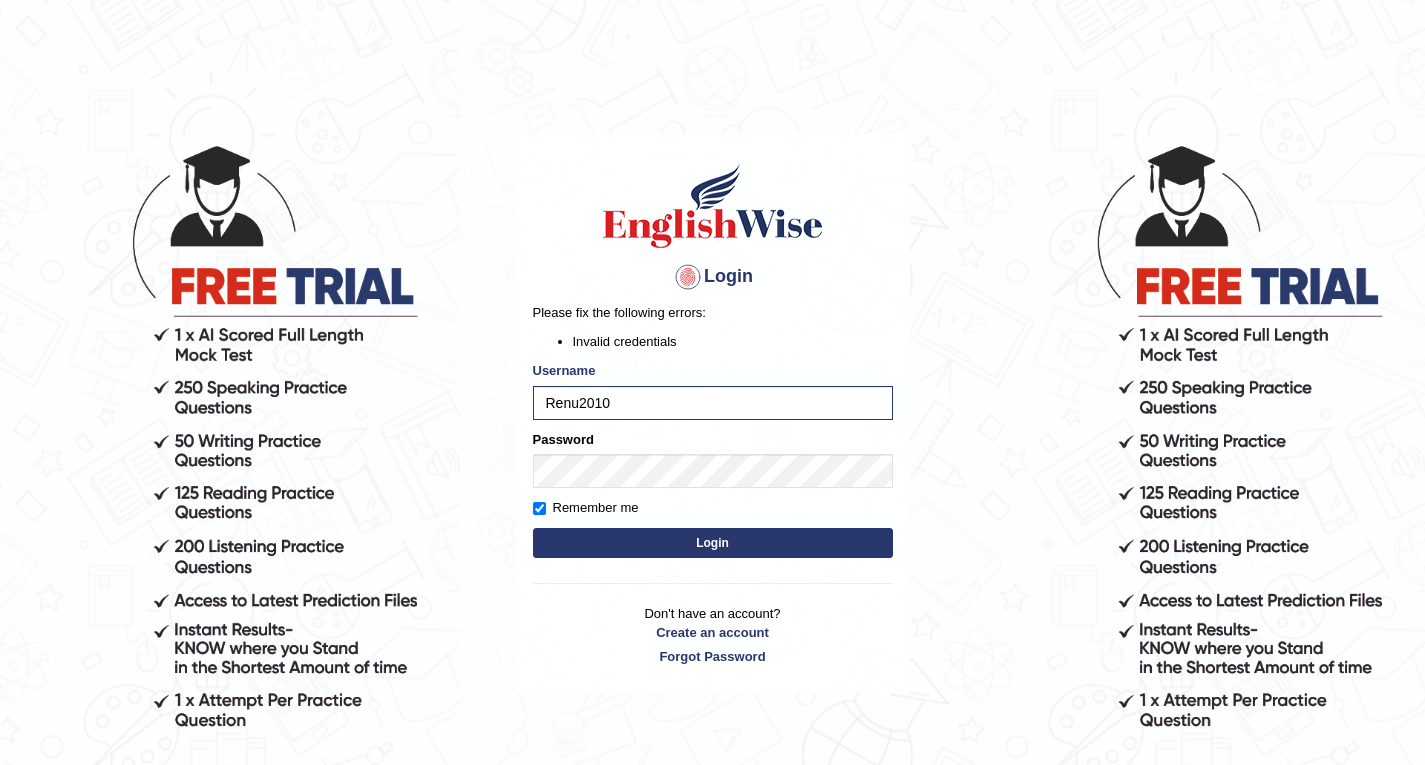 click on "Login" at bounding box center [713, 543] 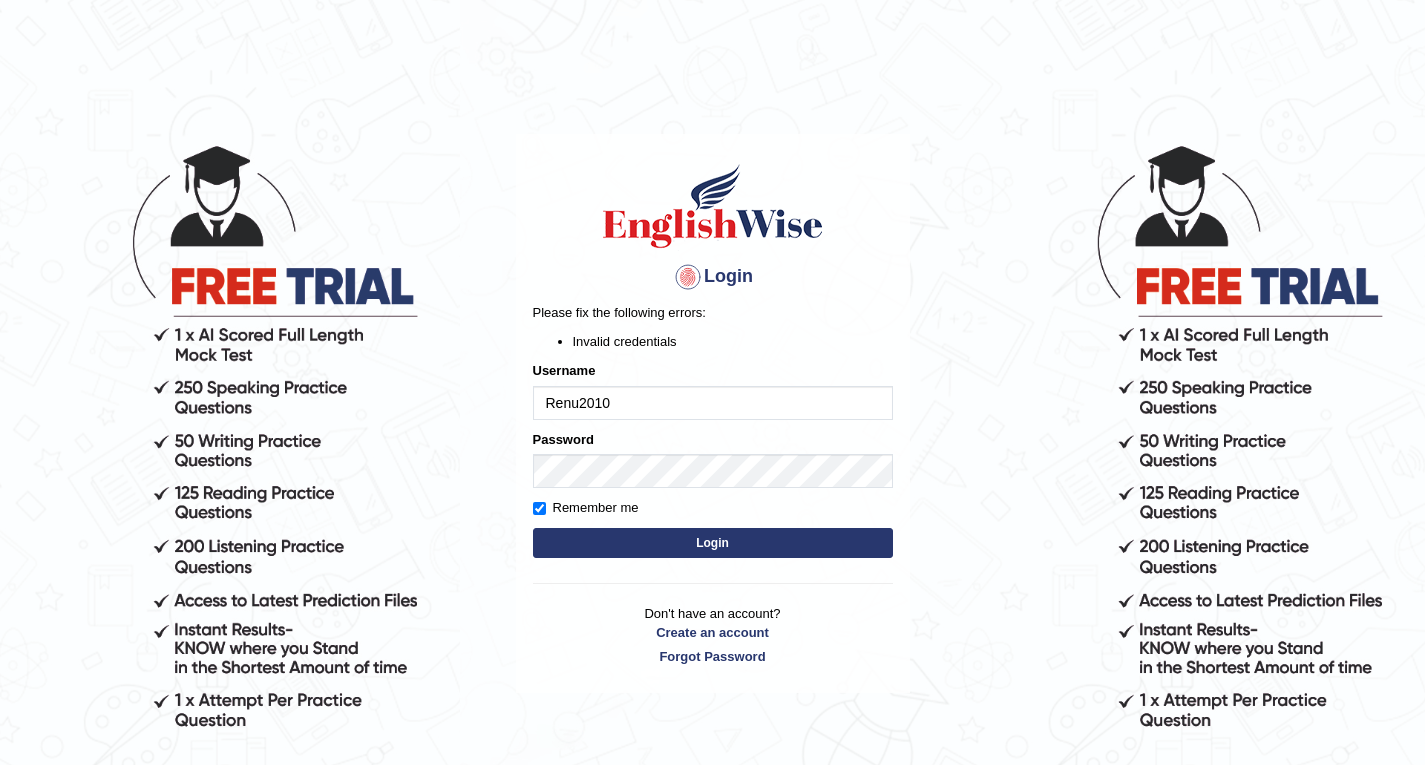 scroll, scrollTop: 0, scrollLeft: 0, axis: both 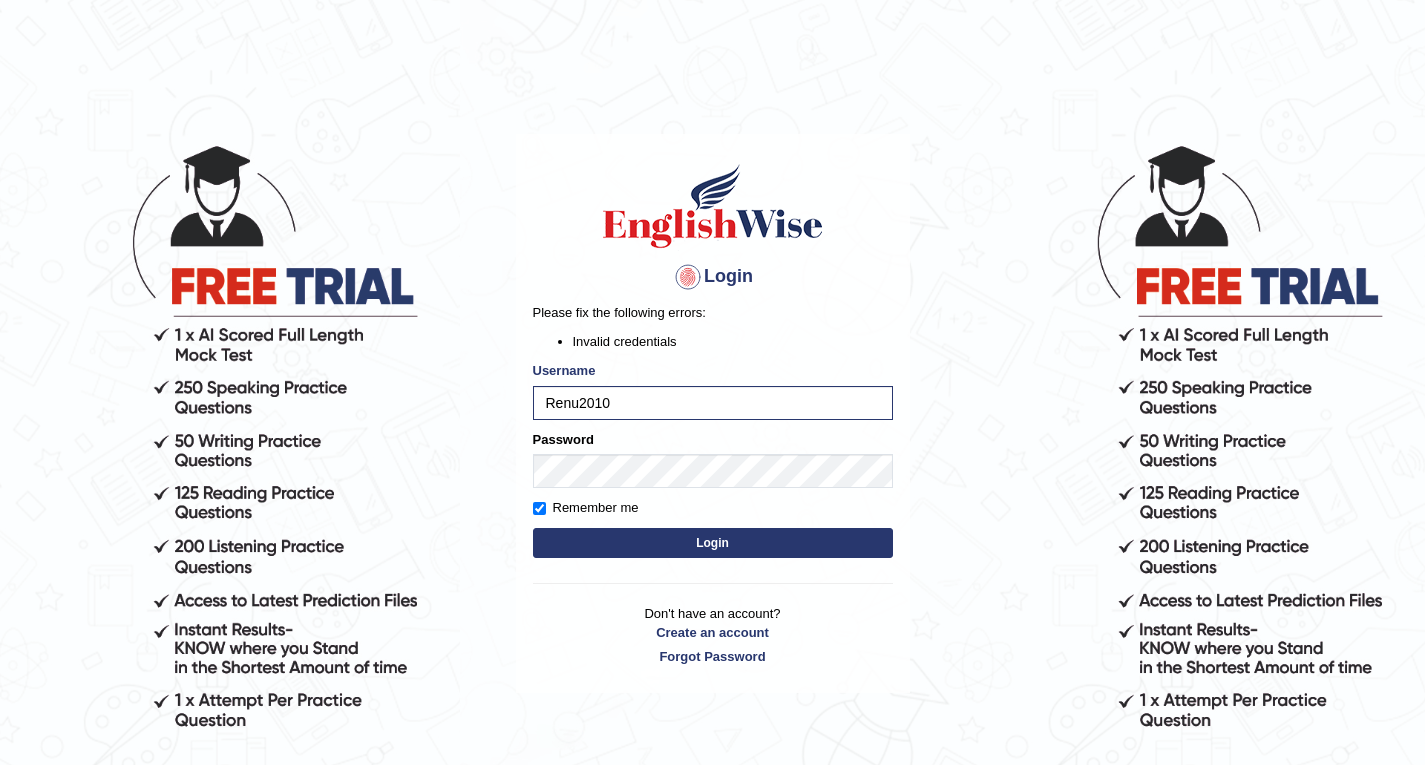 click on "Login" at bounding box center (713, 543) 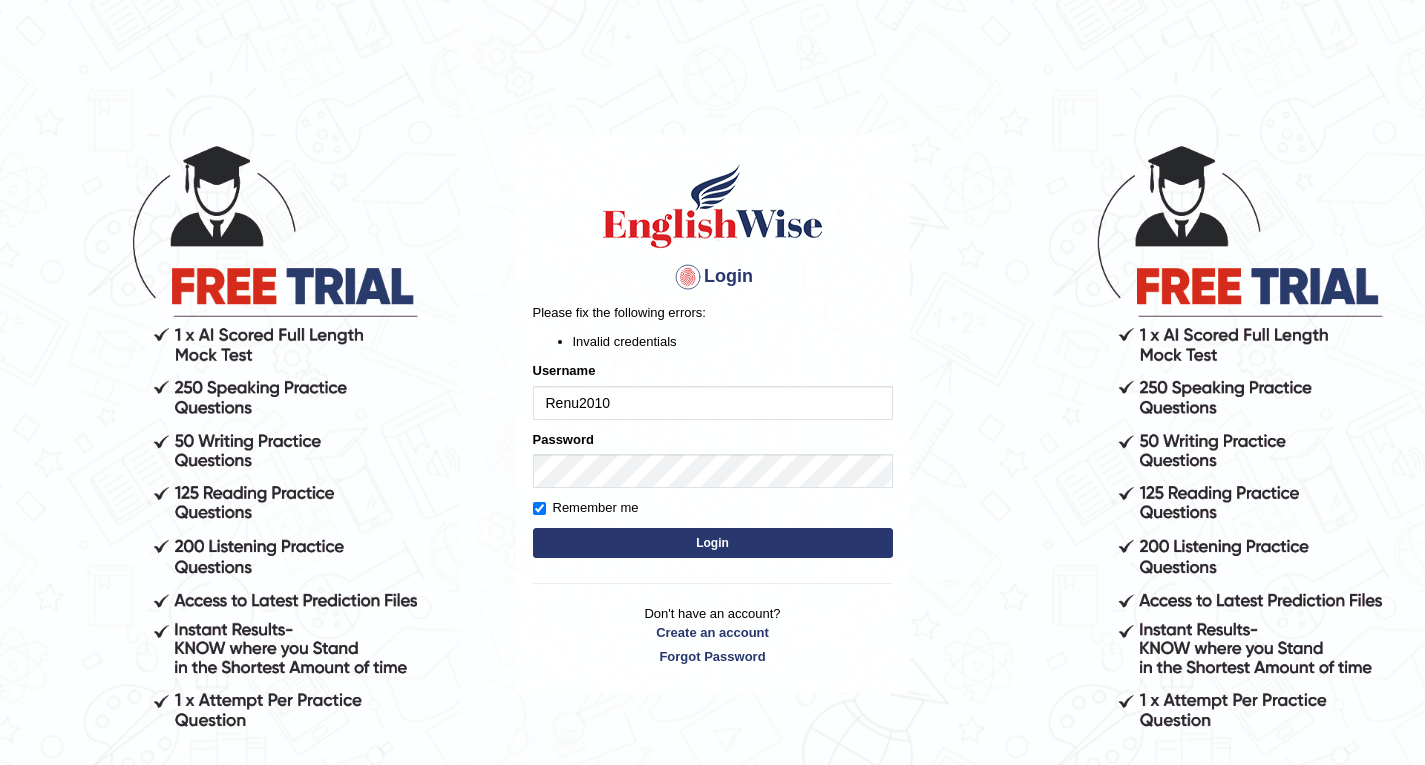scroll, scrollTop: 0, scrollLeft: 0, axis: both 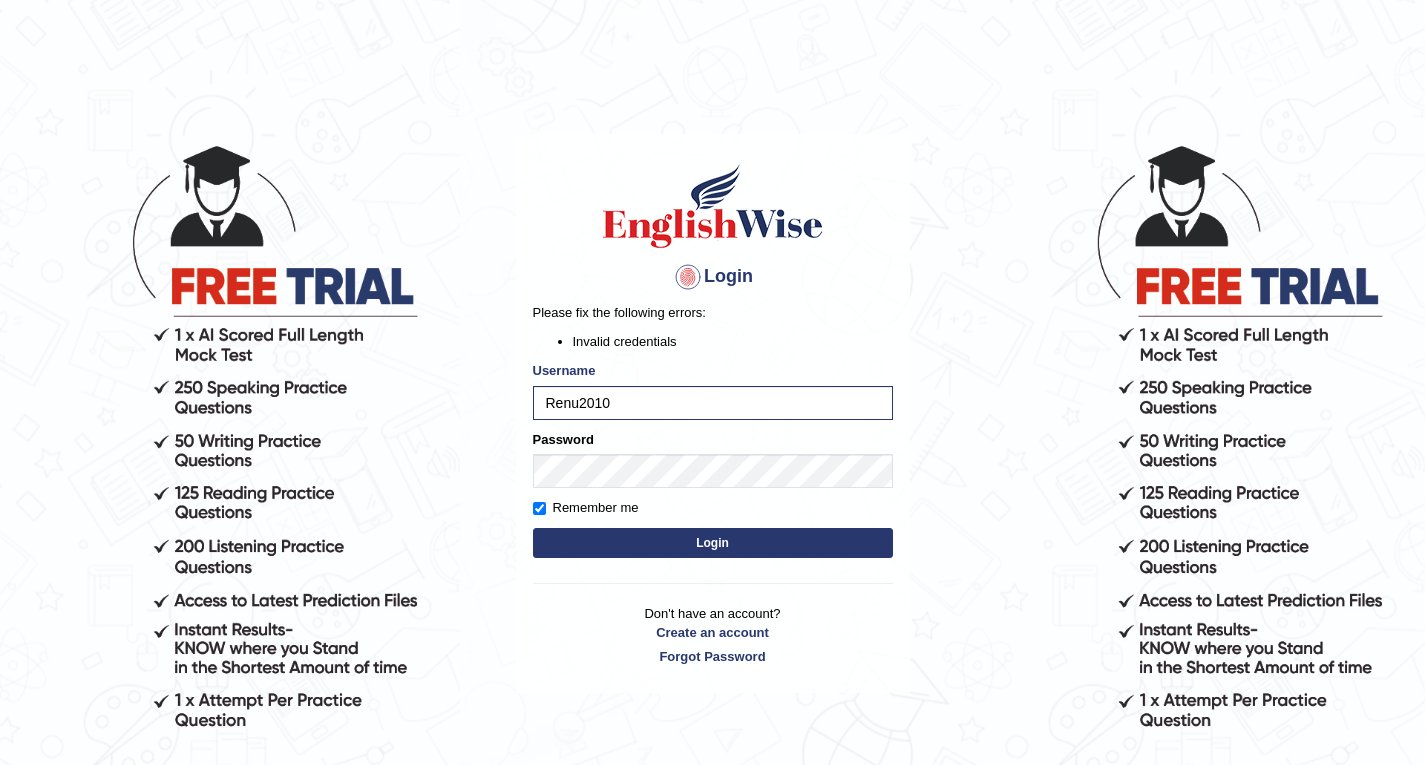 click on "Username
Renu2010" at bounding box center (713, 390) 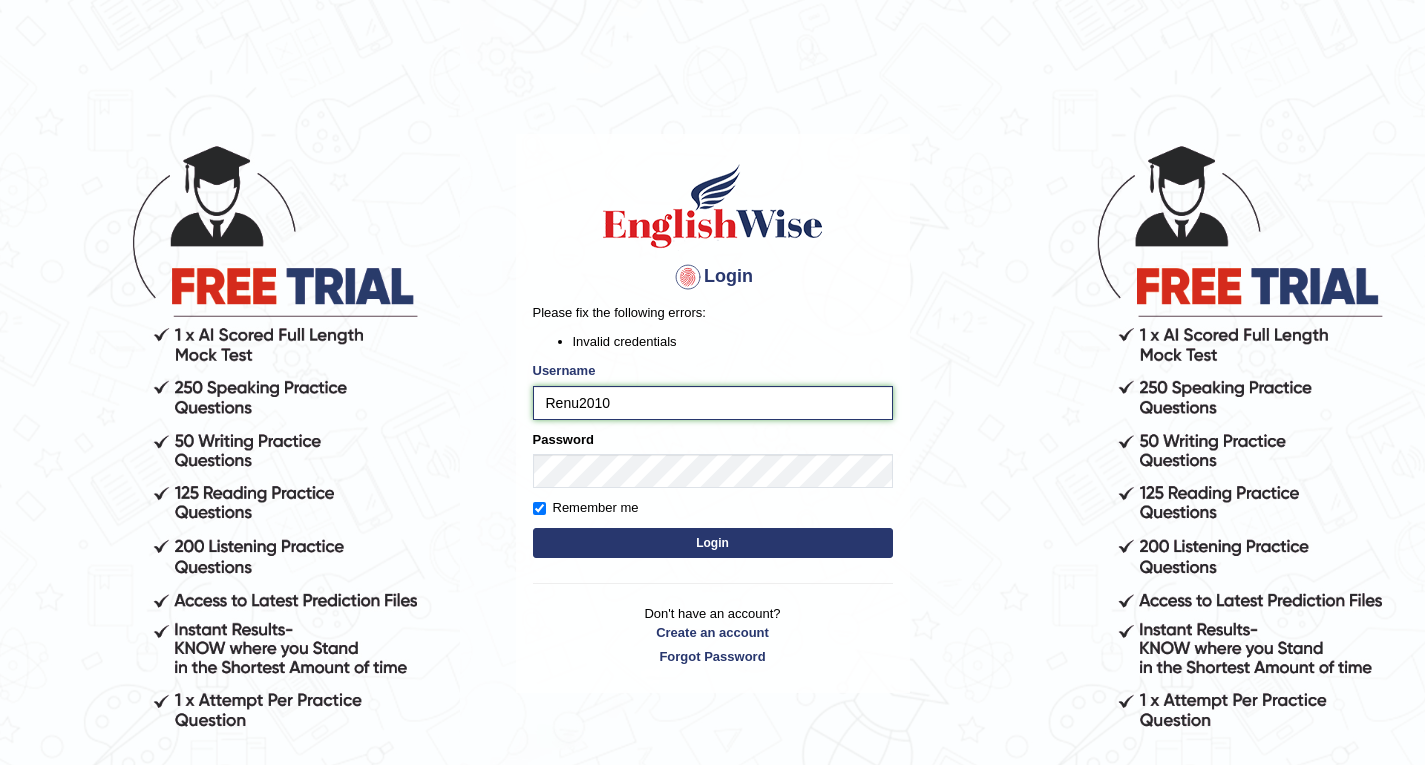 click on "Renu2010" at bounding box center [713, 403] 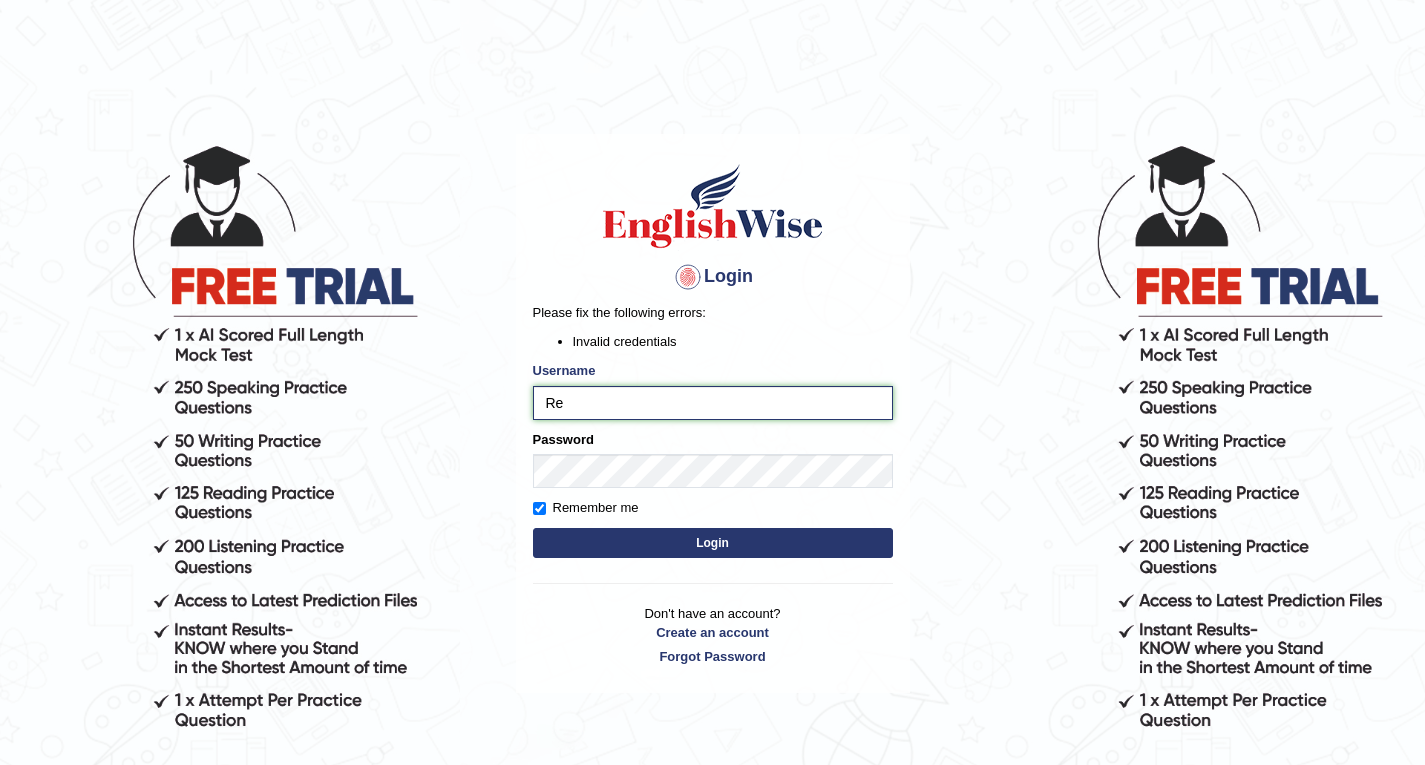 type on "R" 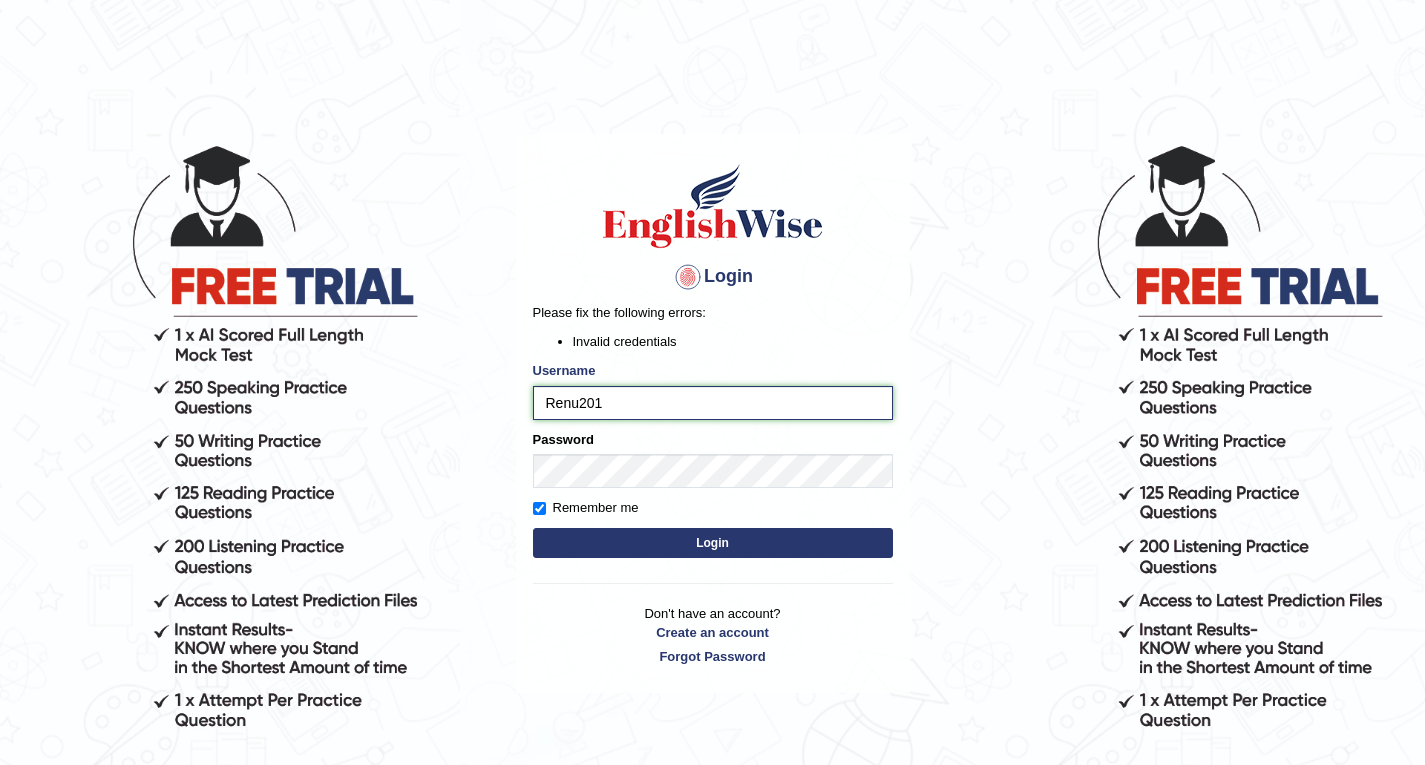 type on "Renu2010" 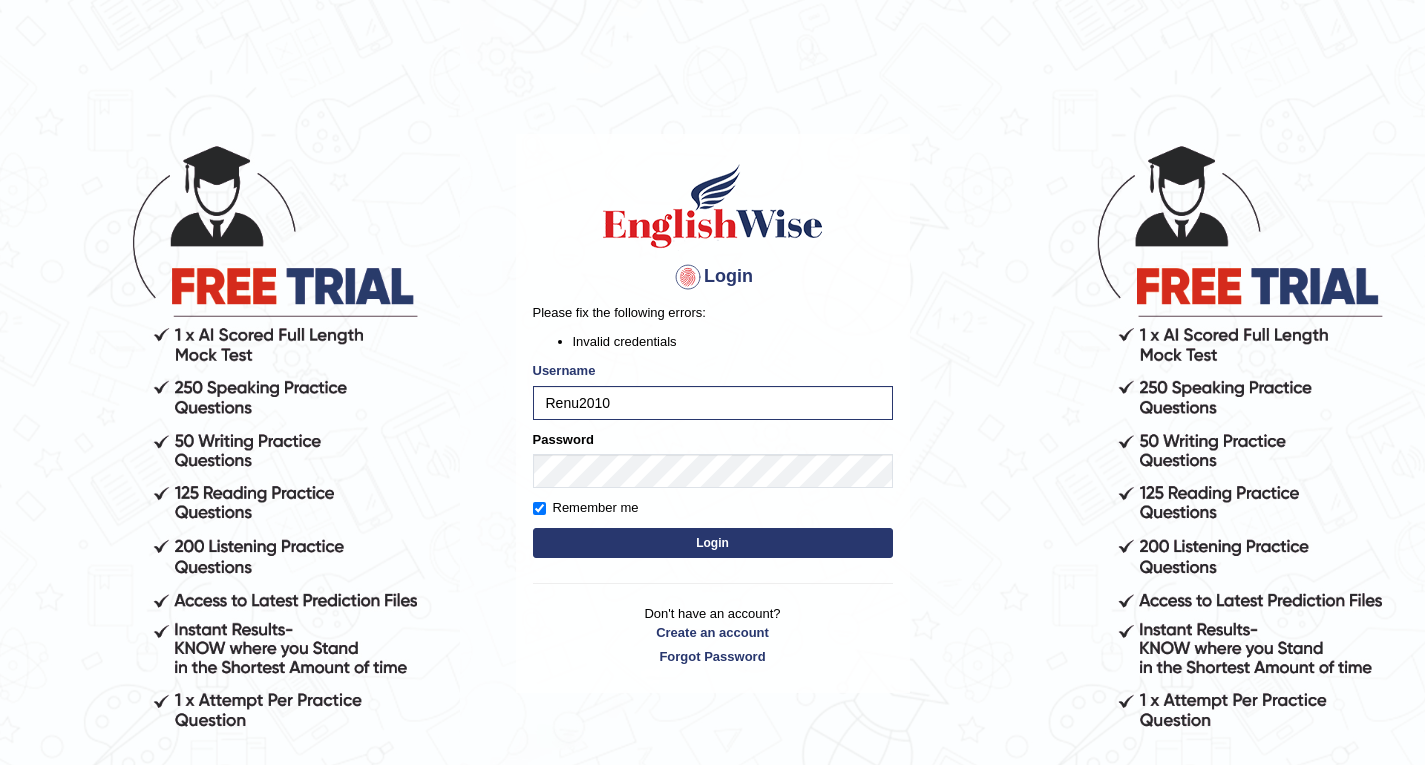 click on "Login" at bounding box center (713, 543) 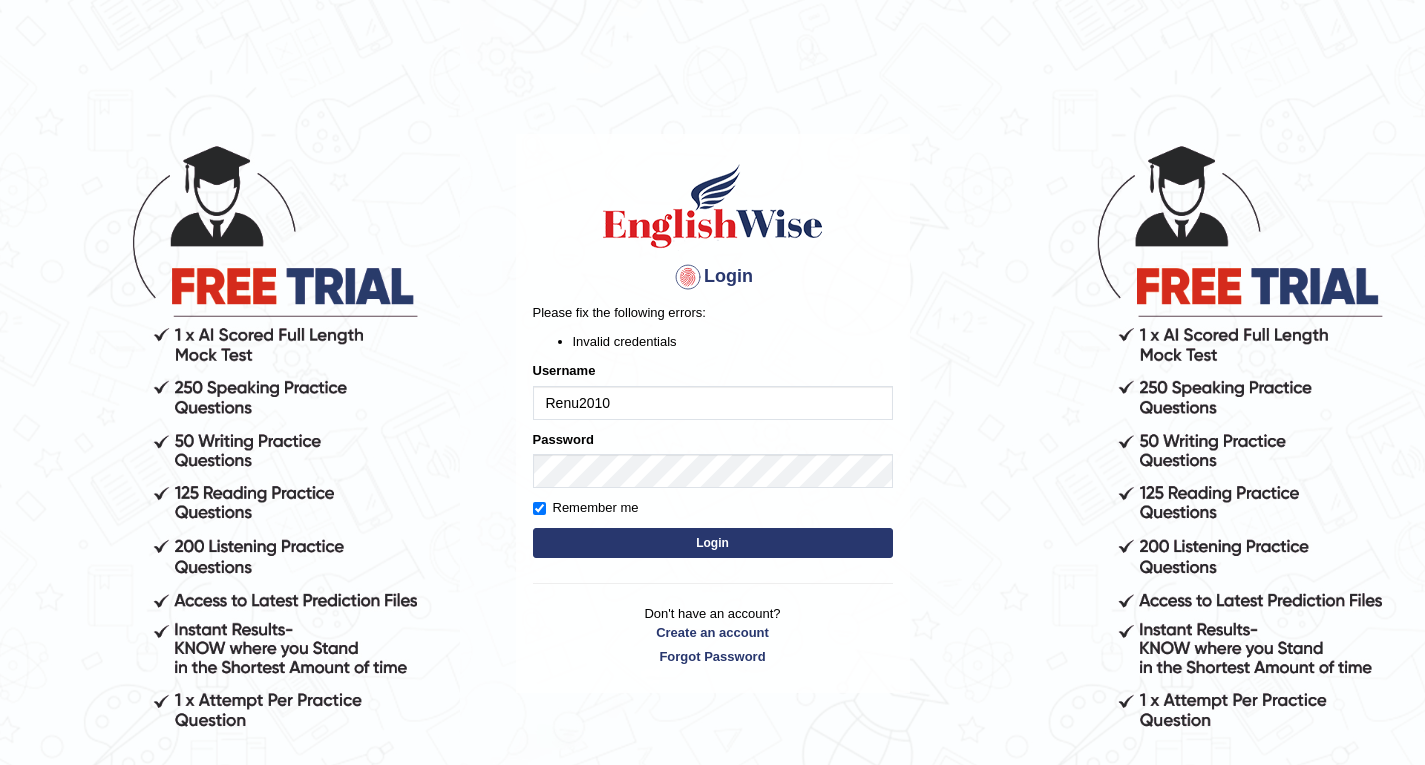 scroll, scrollTop: 0, scrollLeft: 0, axis: both 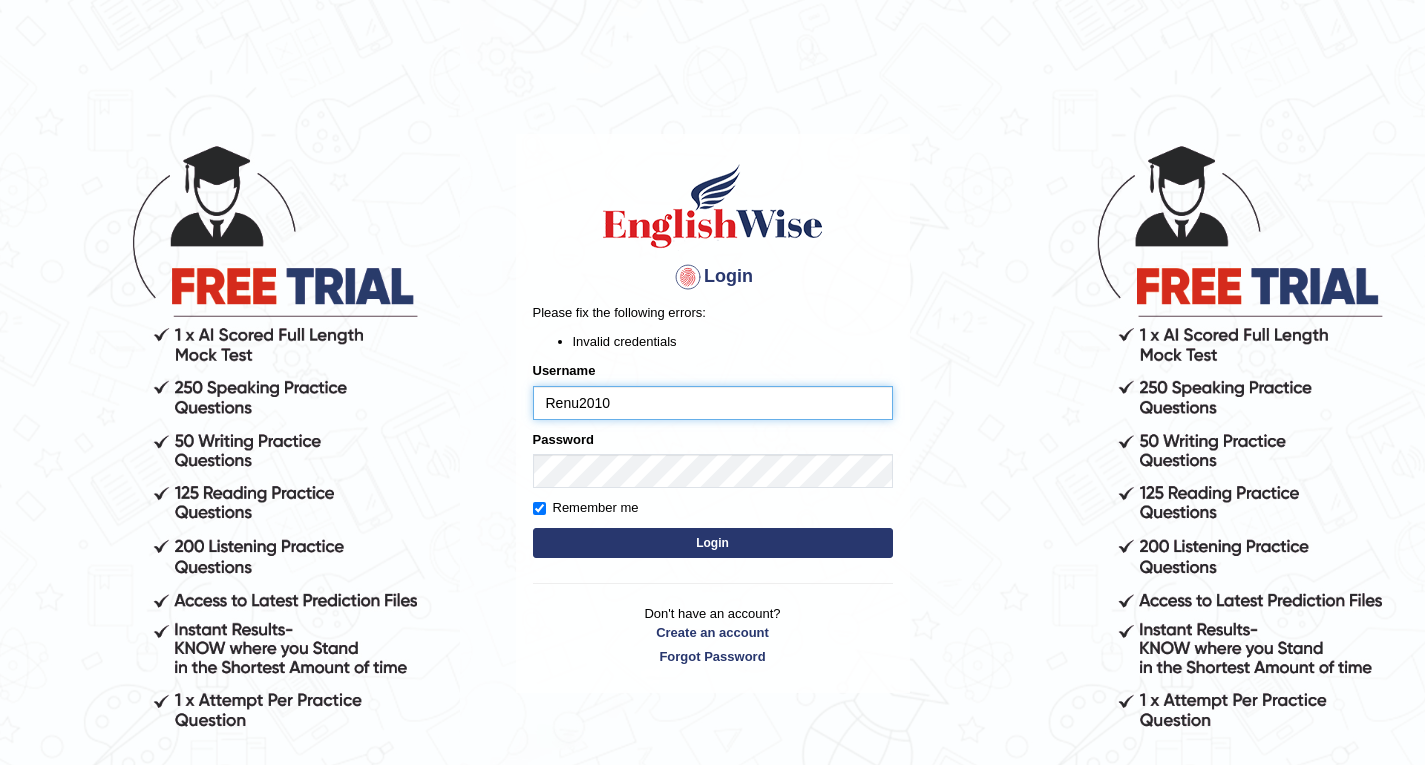 drag, startPoint x: 648, startPoint y: 413, endPoint x: 490, endPoint y: 412, distance: 158.00316 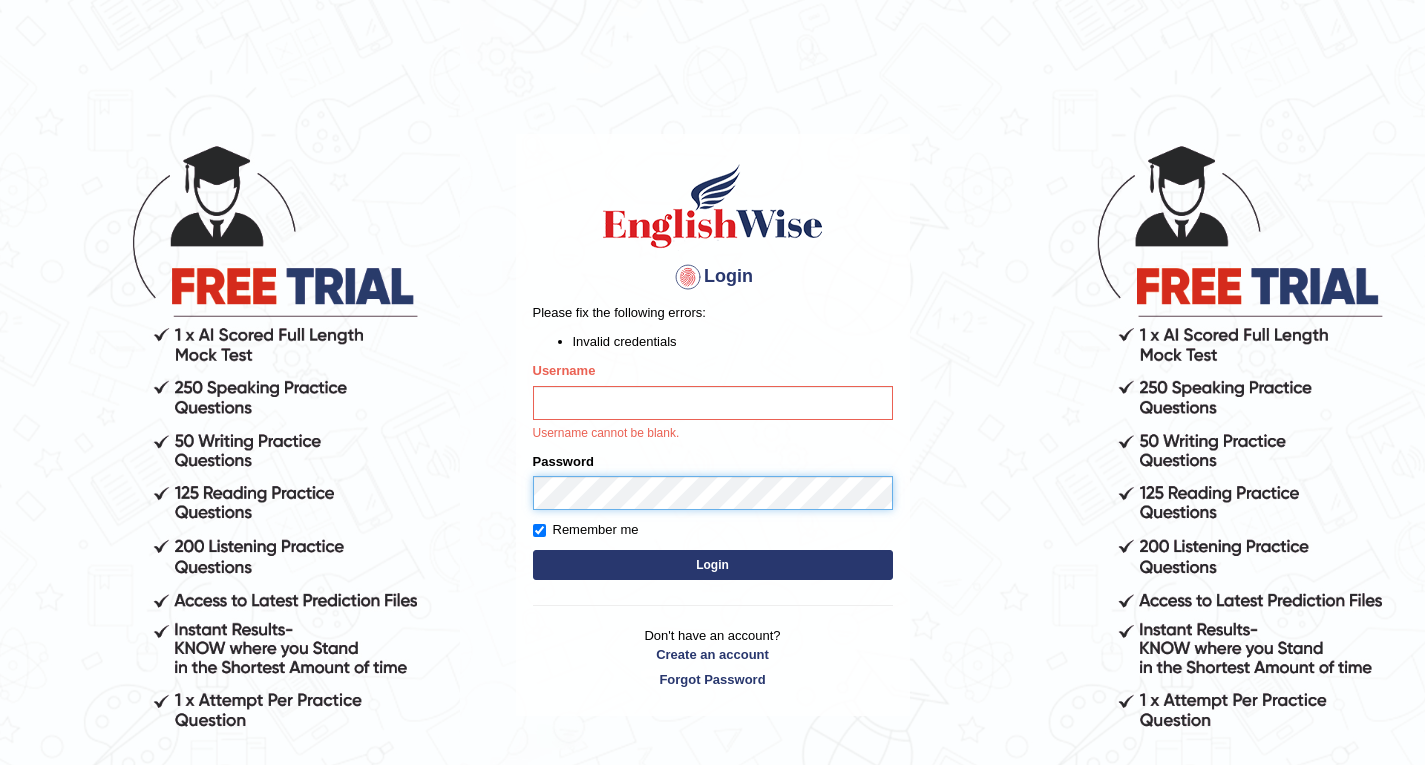 click on "Password" at bounding box center [713, 481] 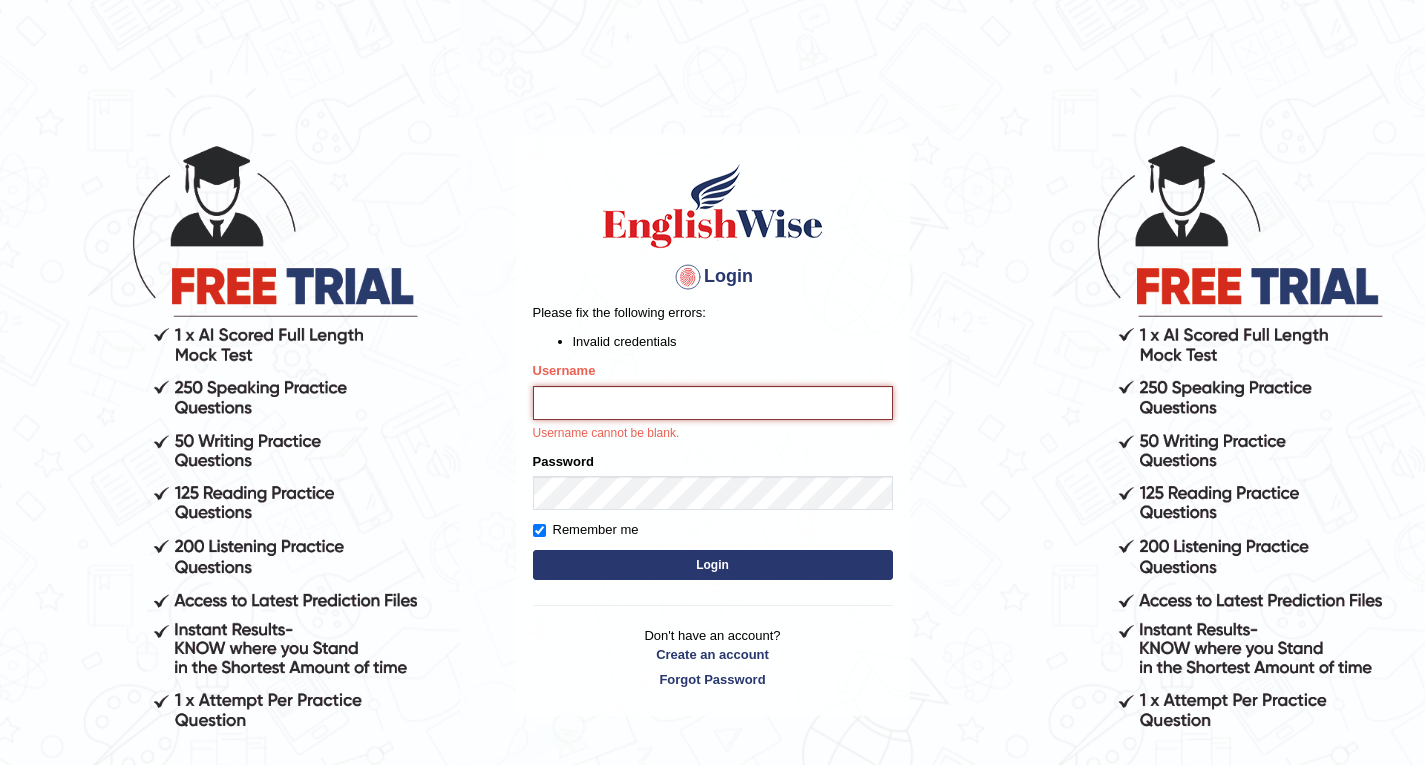 click on "Username" at bounding box center [713, 403] 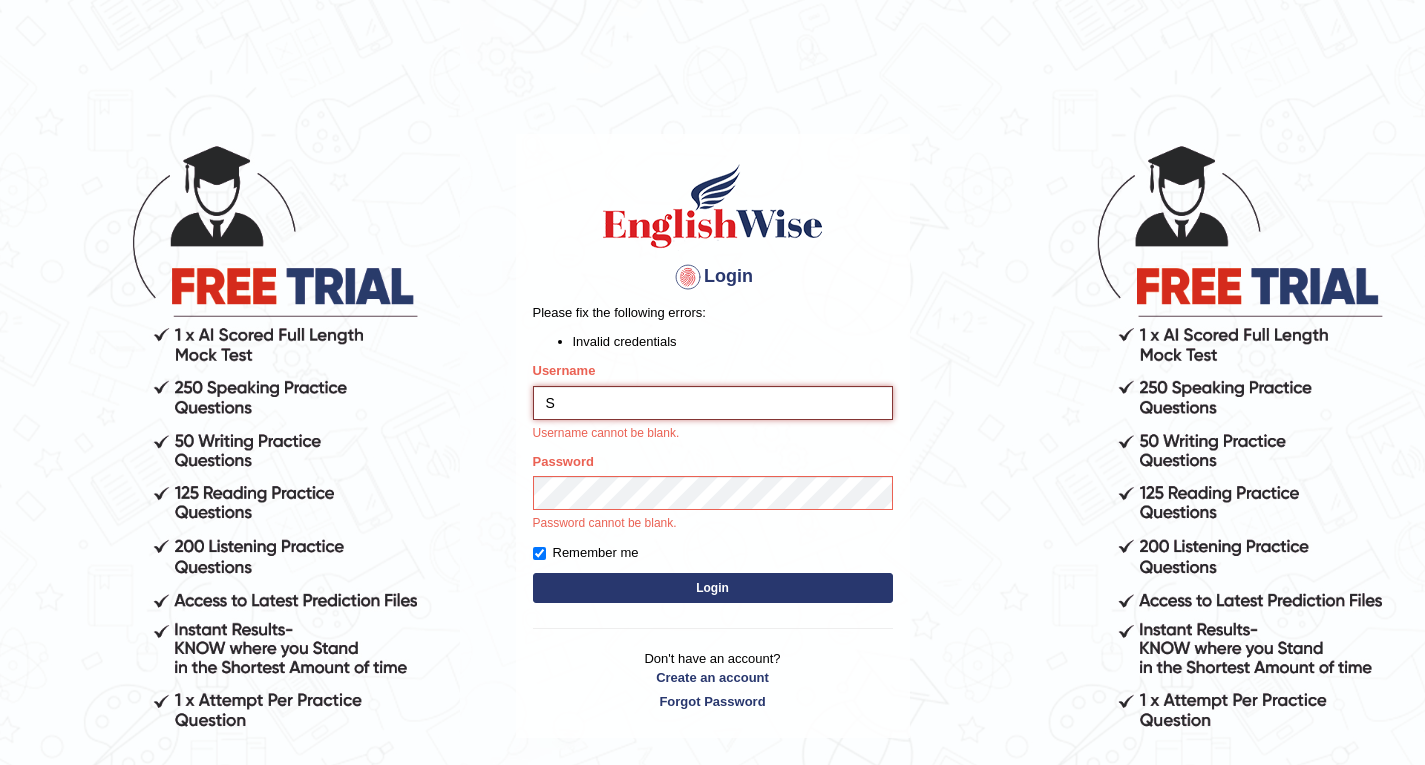 type on "Sharon17" 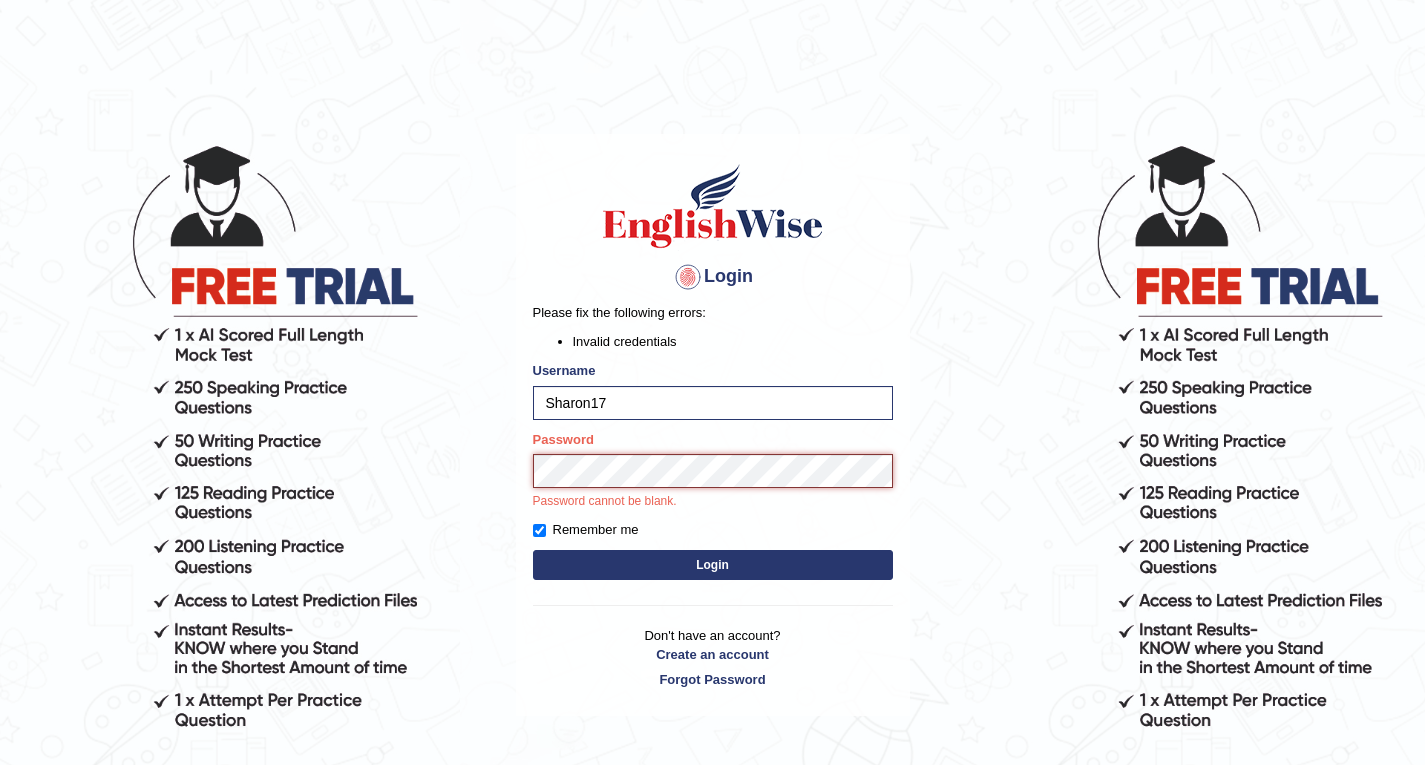 click on "Login" at bounding box center (713, 565) 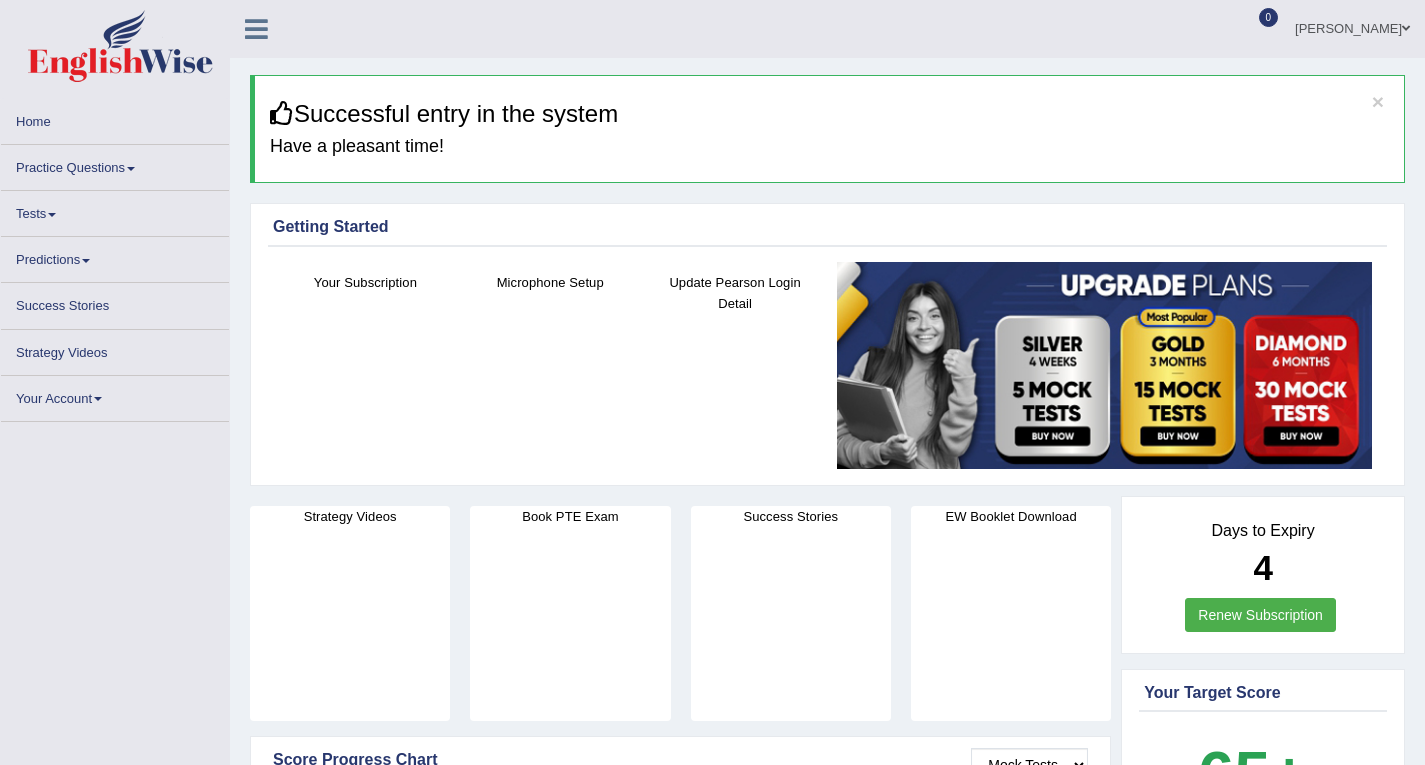 scroll, scrollTop: 0, scrollLeft: 0, axis: both 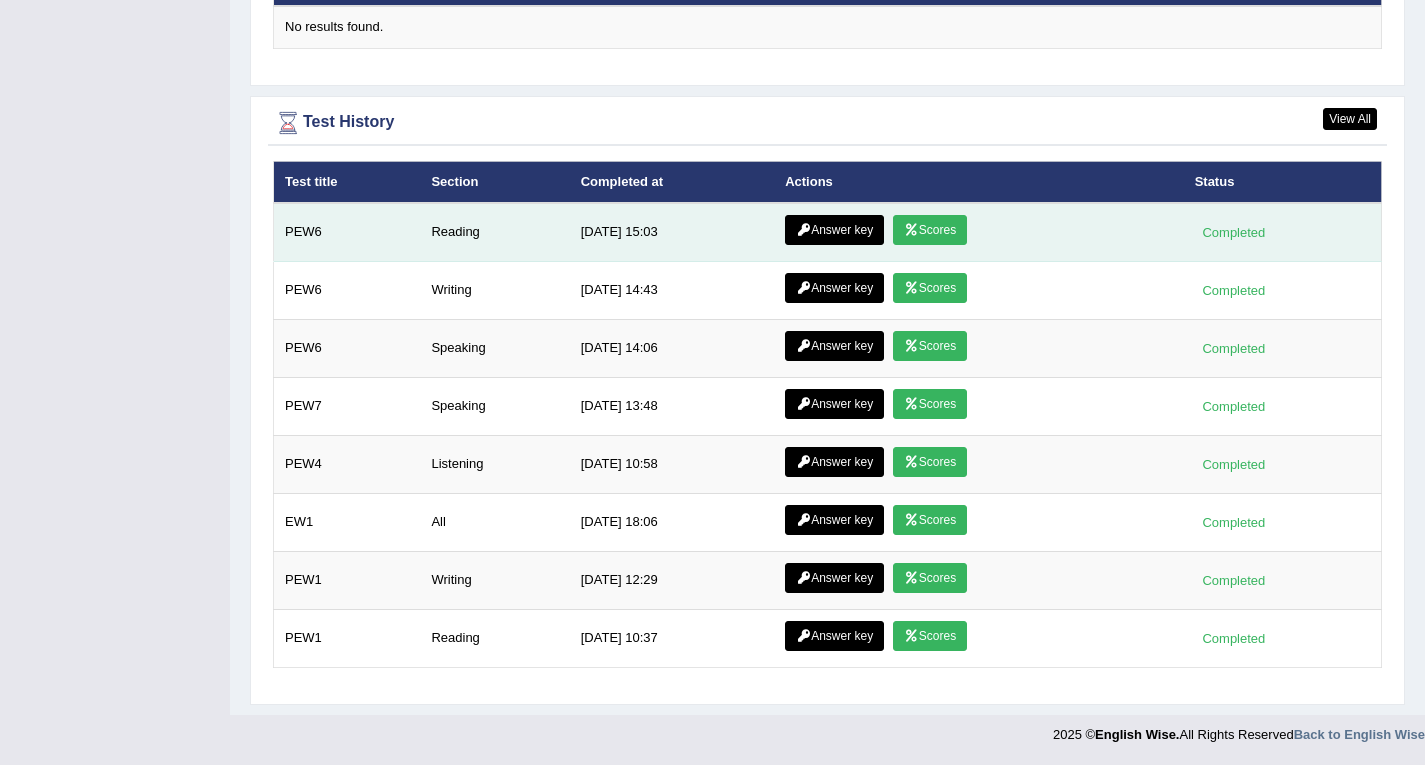 click on "Scores" at bounding box center [930, 230] 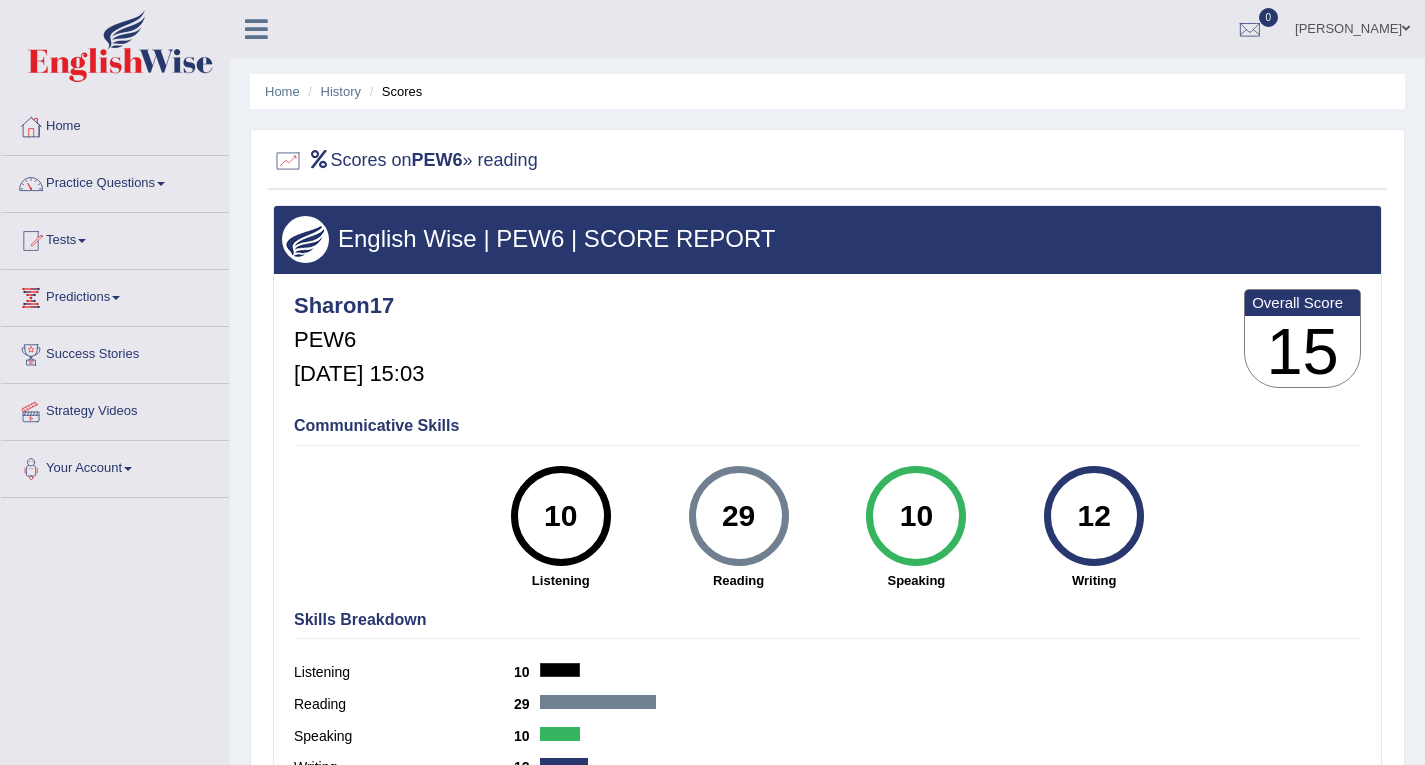 scroll, scrollTop: 0, scrollLeft: 0, axis: both 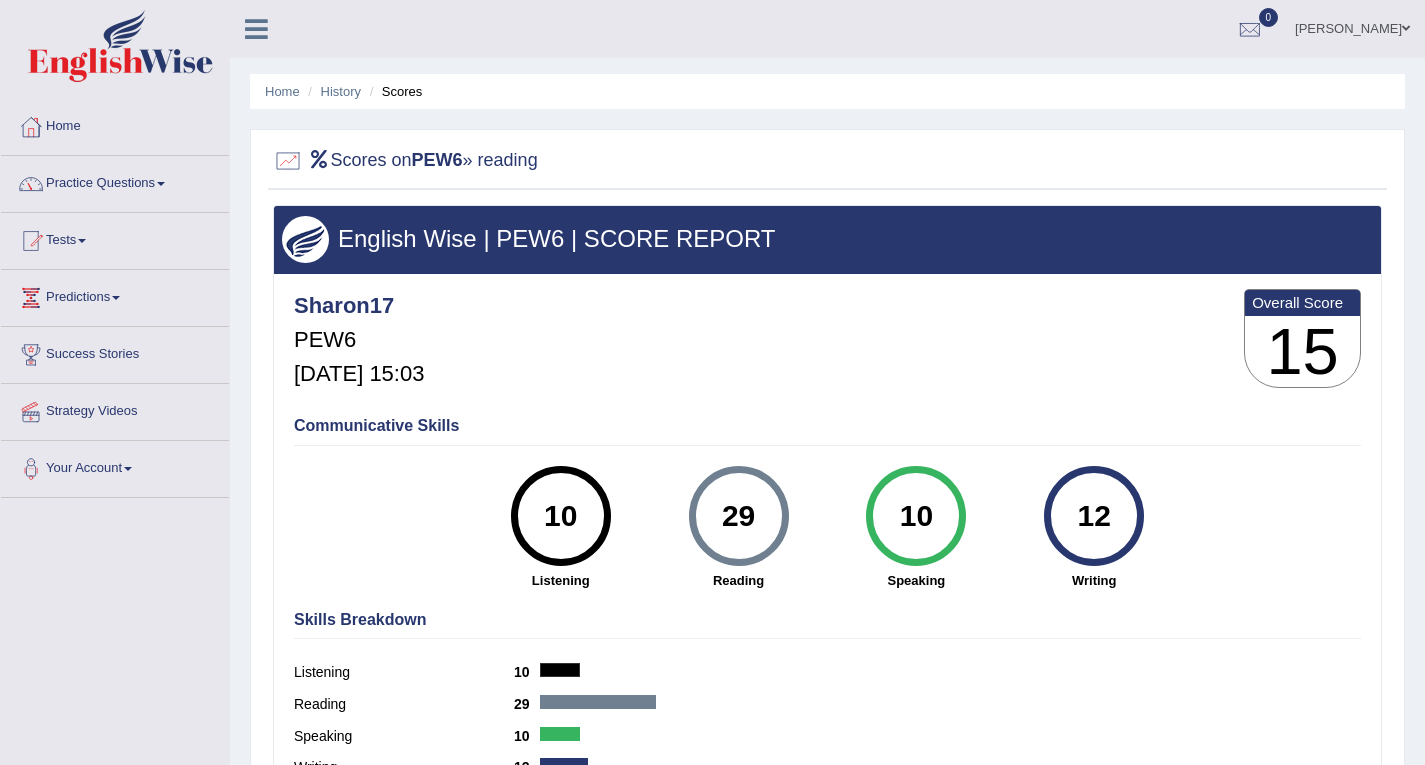 click on "Practice Questions" at bounding box center [115, 181] 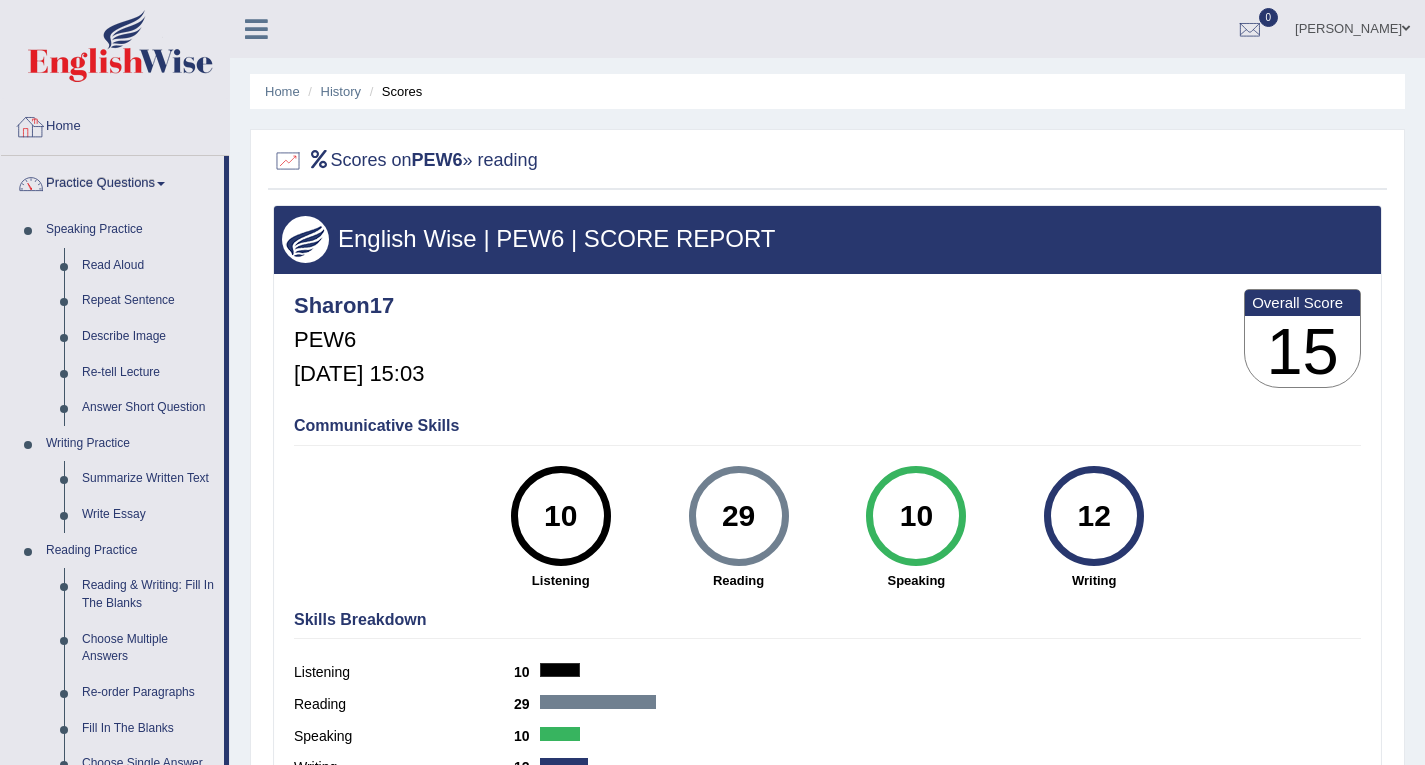 click on "Home" at bounding box center (115, 124) 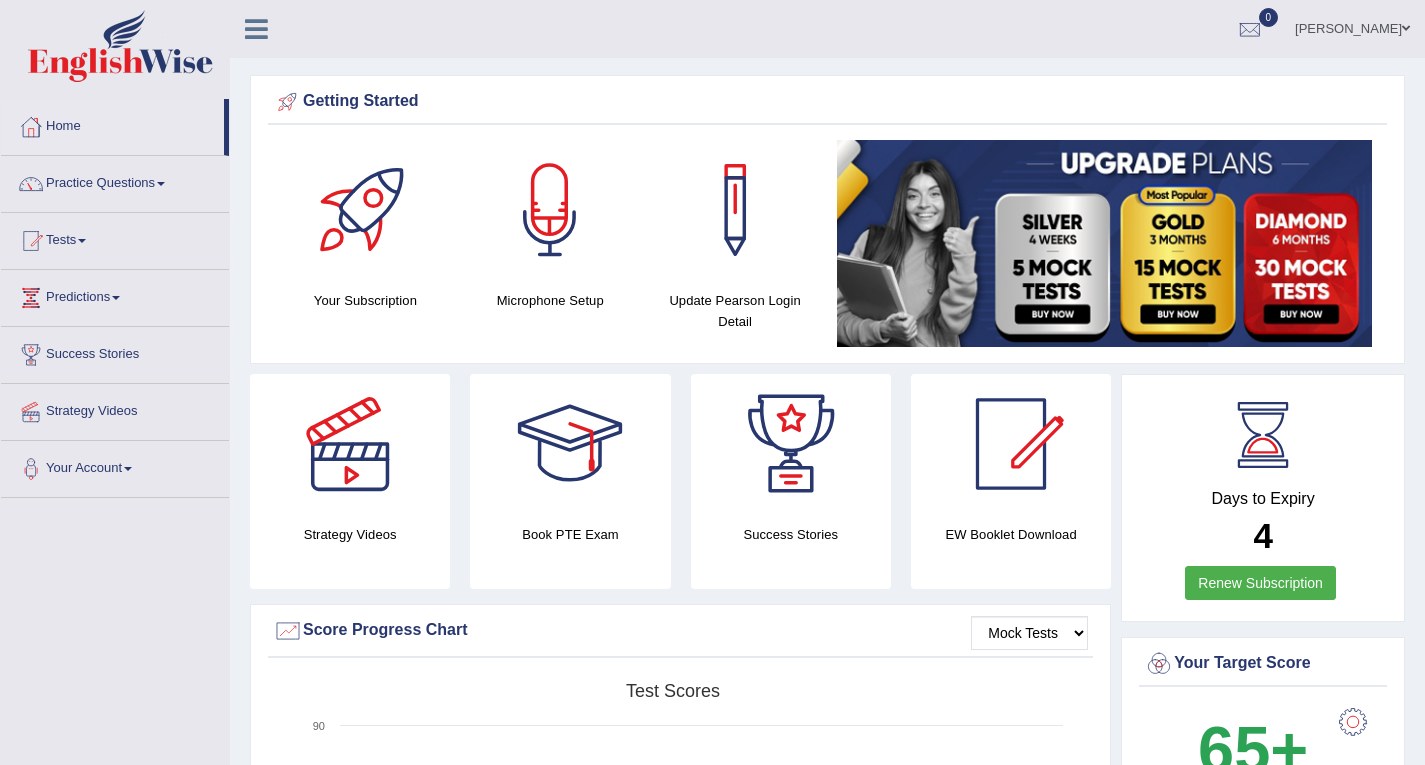 scroll, scrollTop: 0, scrollLeft: 0, axis: both 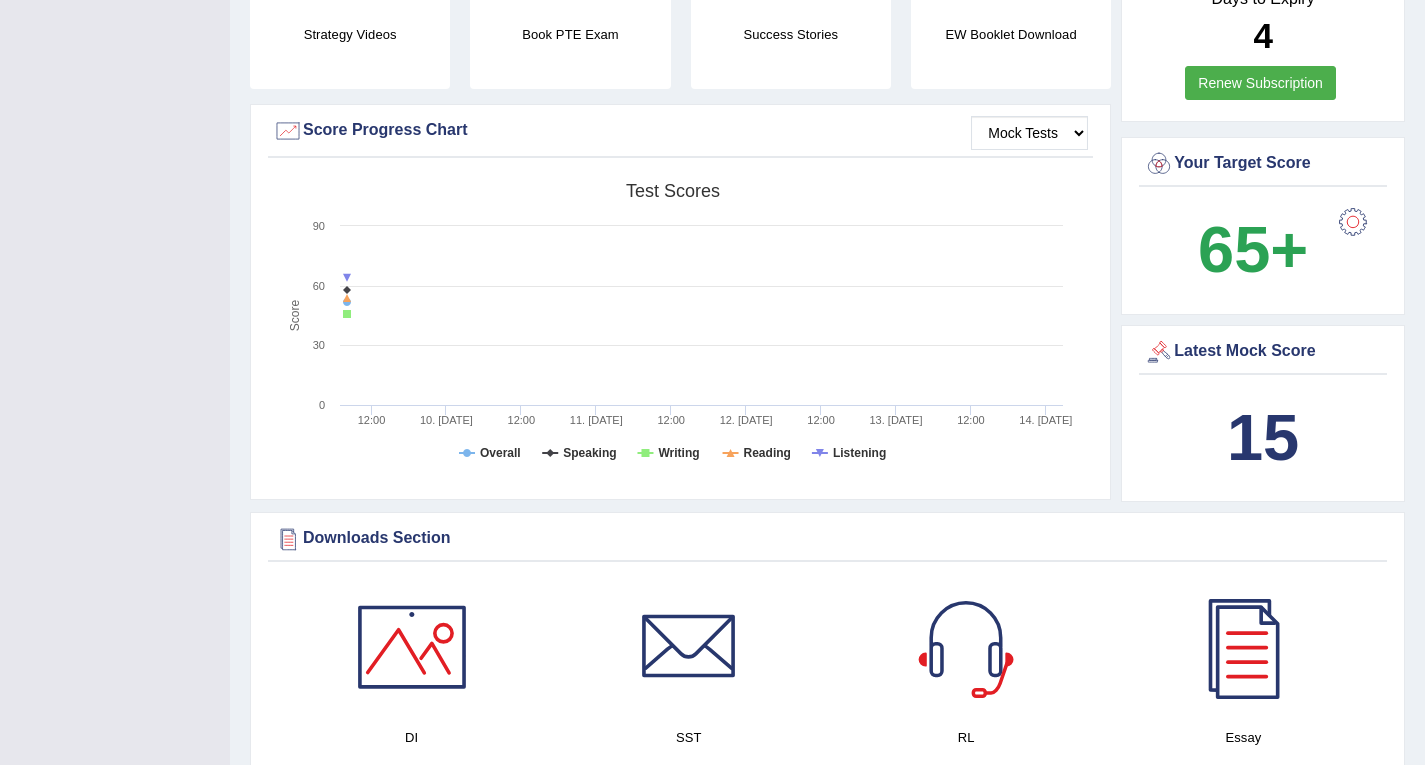 click on "15" at bounding box center (1263, 437) 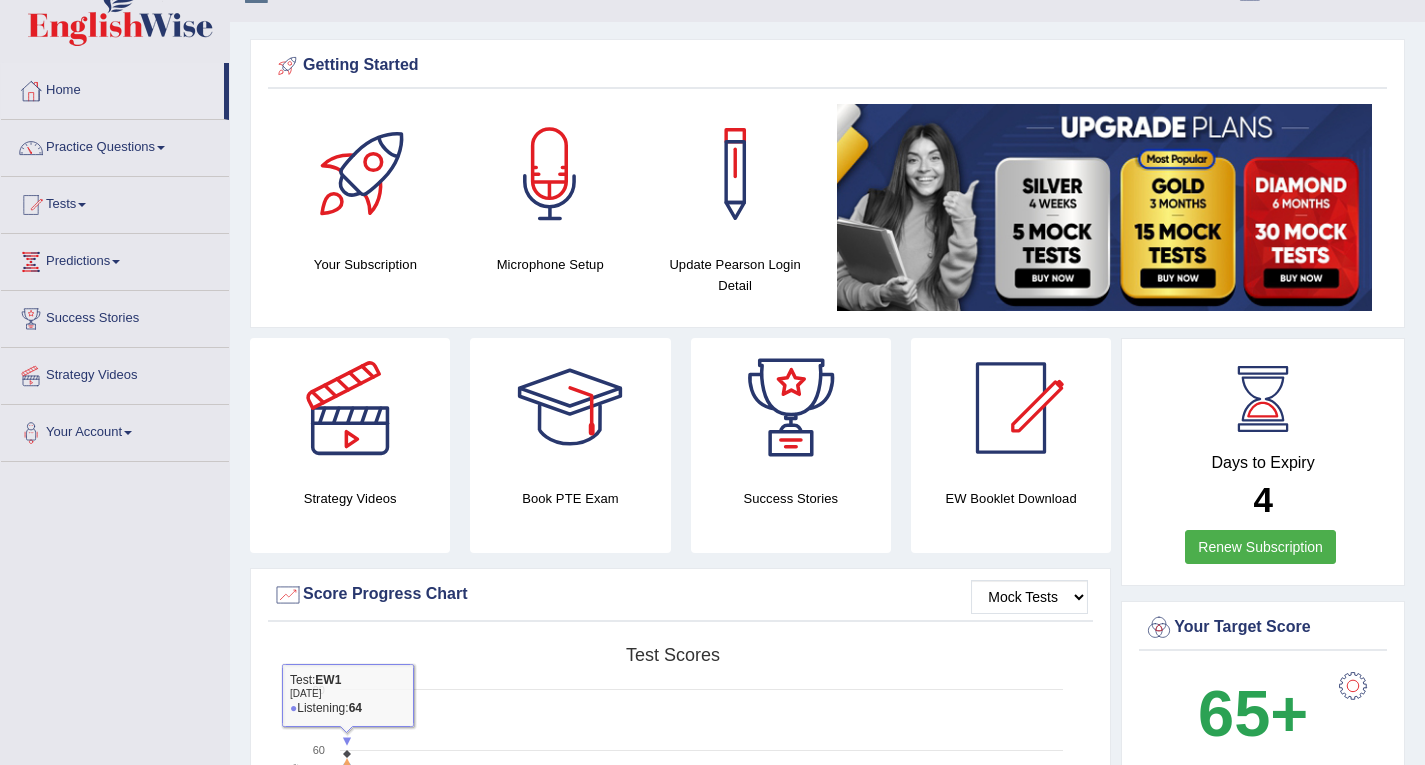 scroll, scrollTop: 0, scrollLeft: 0, axis: both 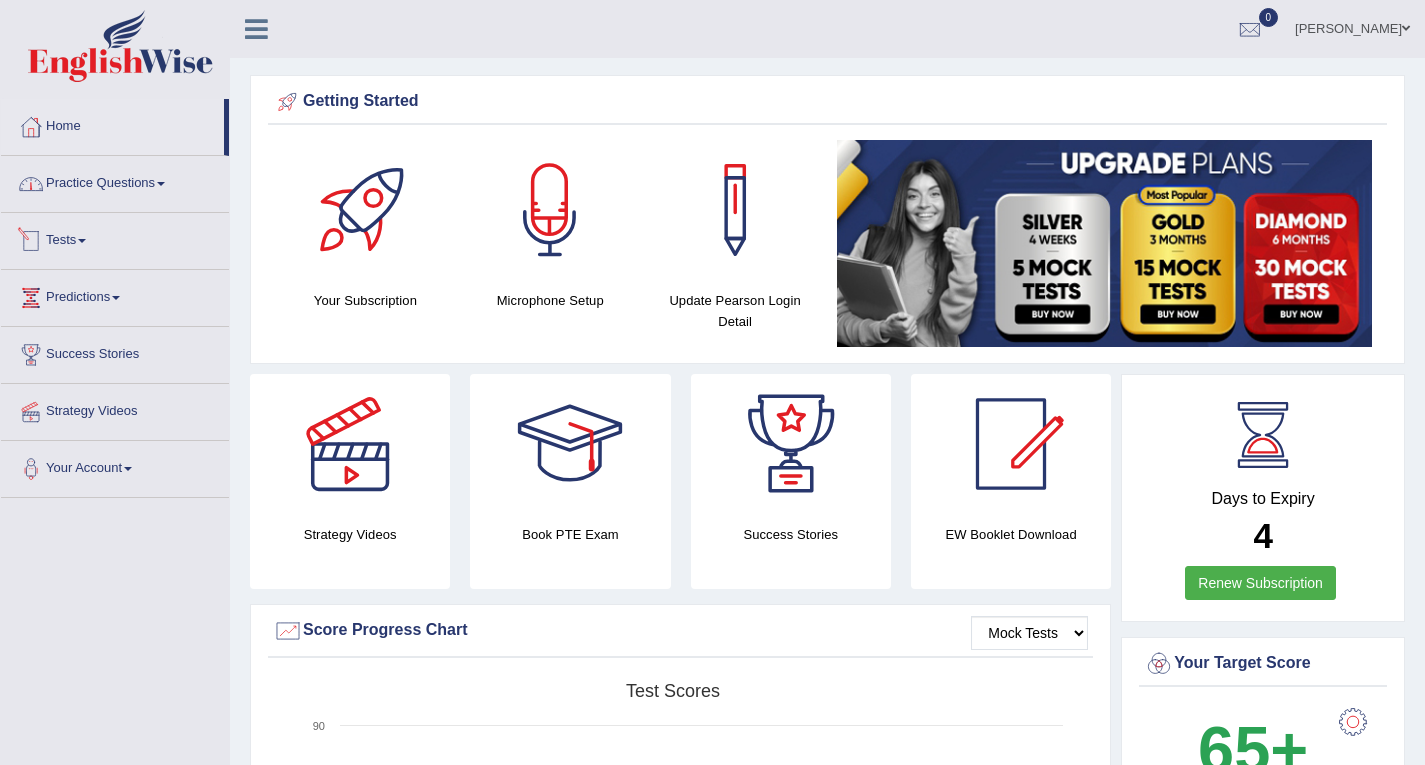click on "Tests" at bounding box center [115, 238] 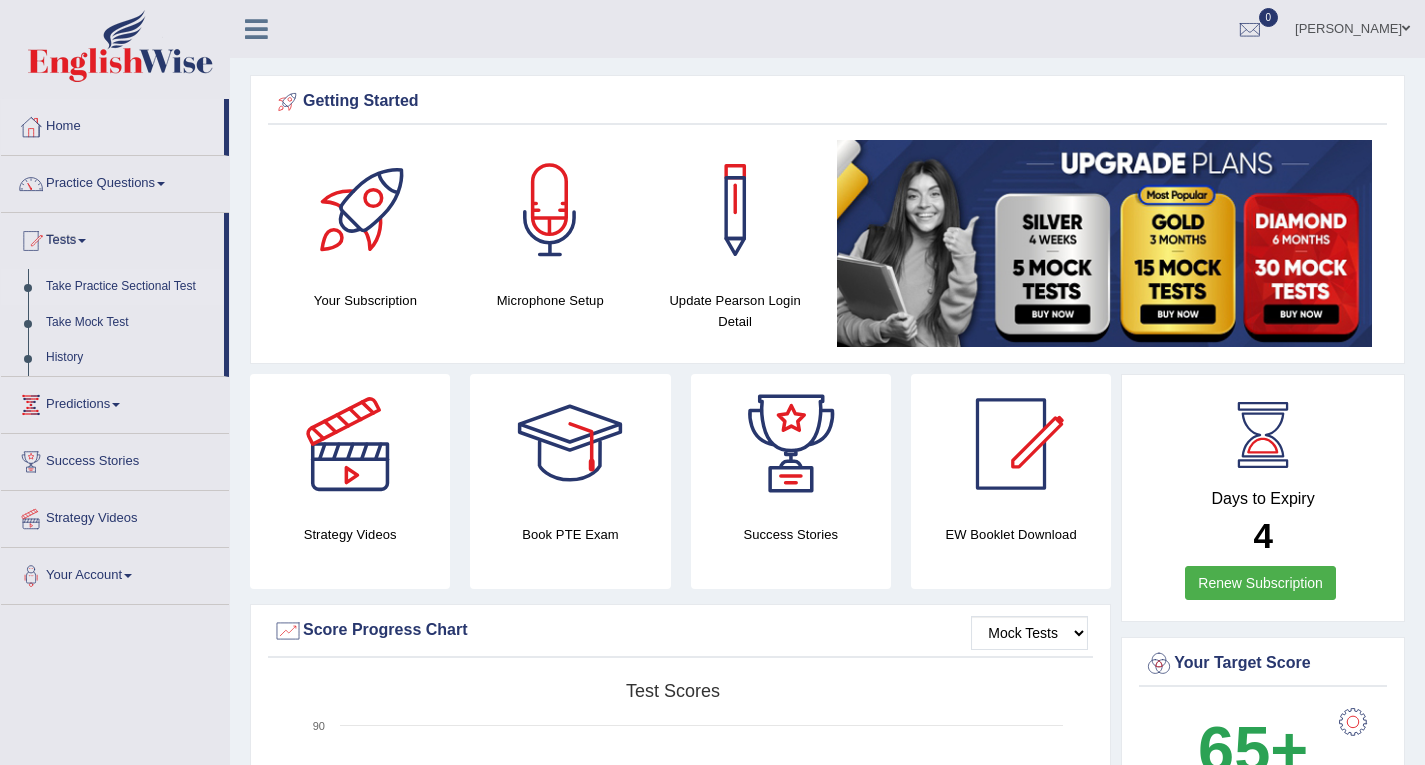 click on "Take Practice Sectional Test" at bounding box center (130, 287) 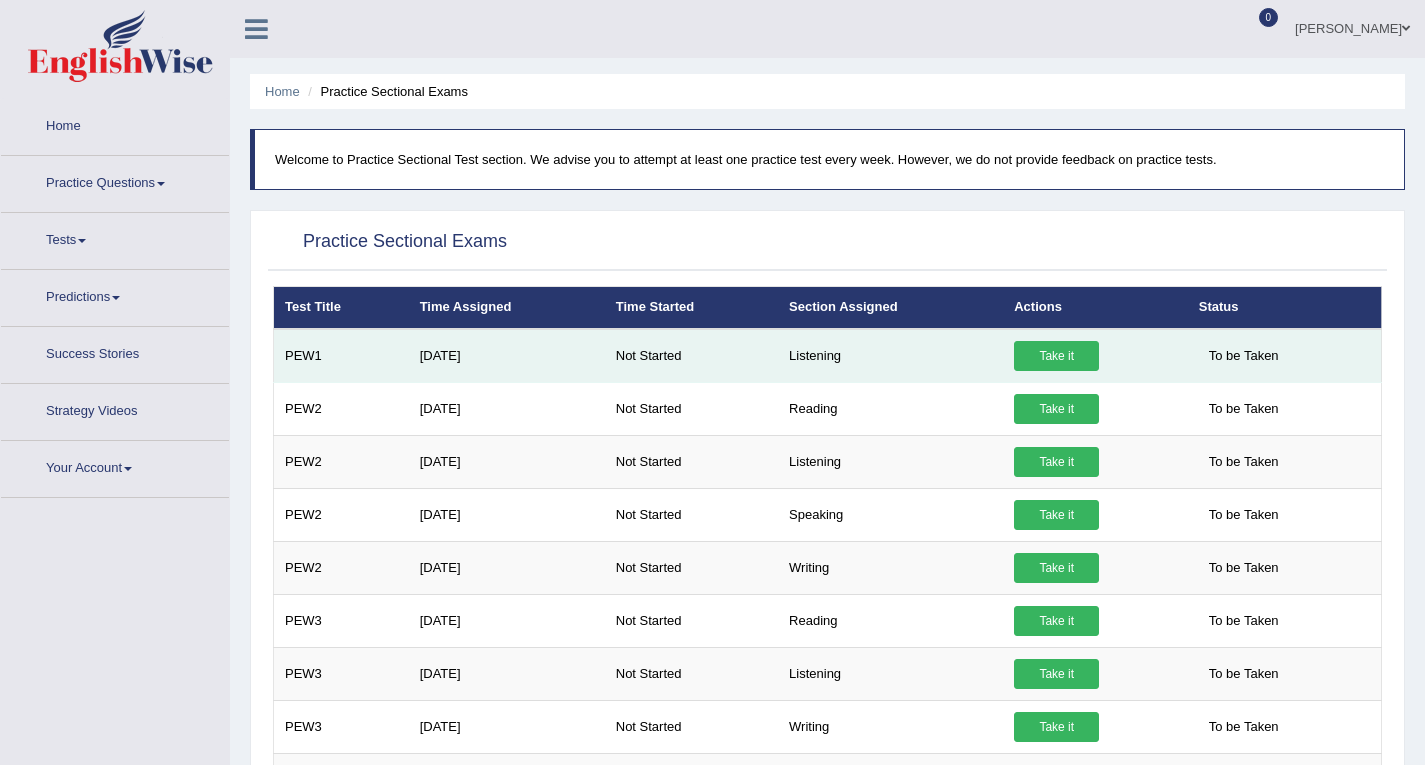scroll, scrollTop: 0, scrollLeft: 0, axis: both 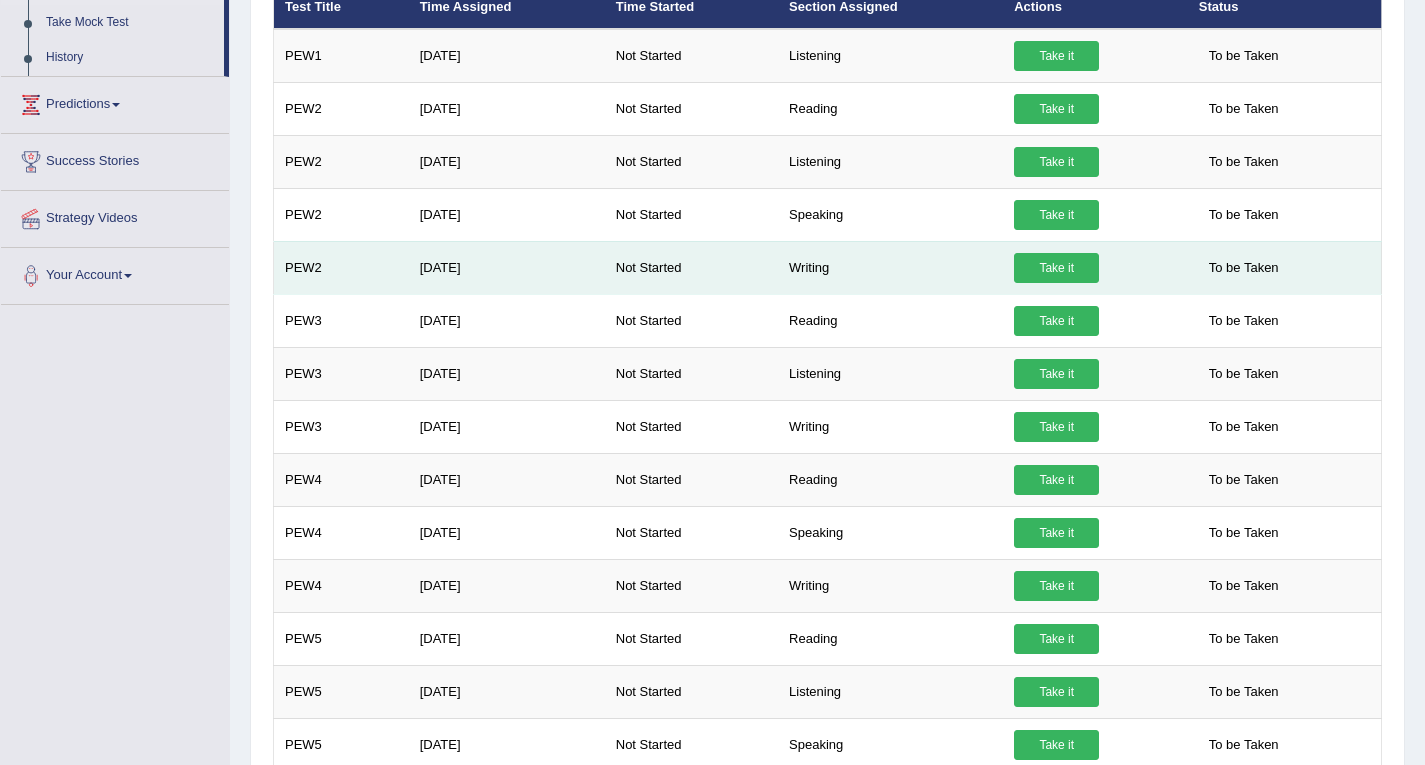 click on "Take it" at bounding box center (1056, 268) 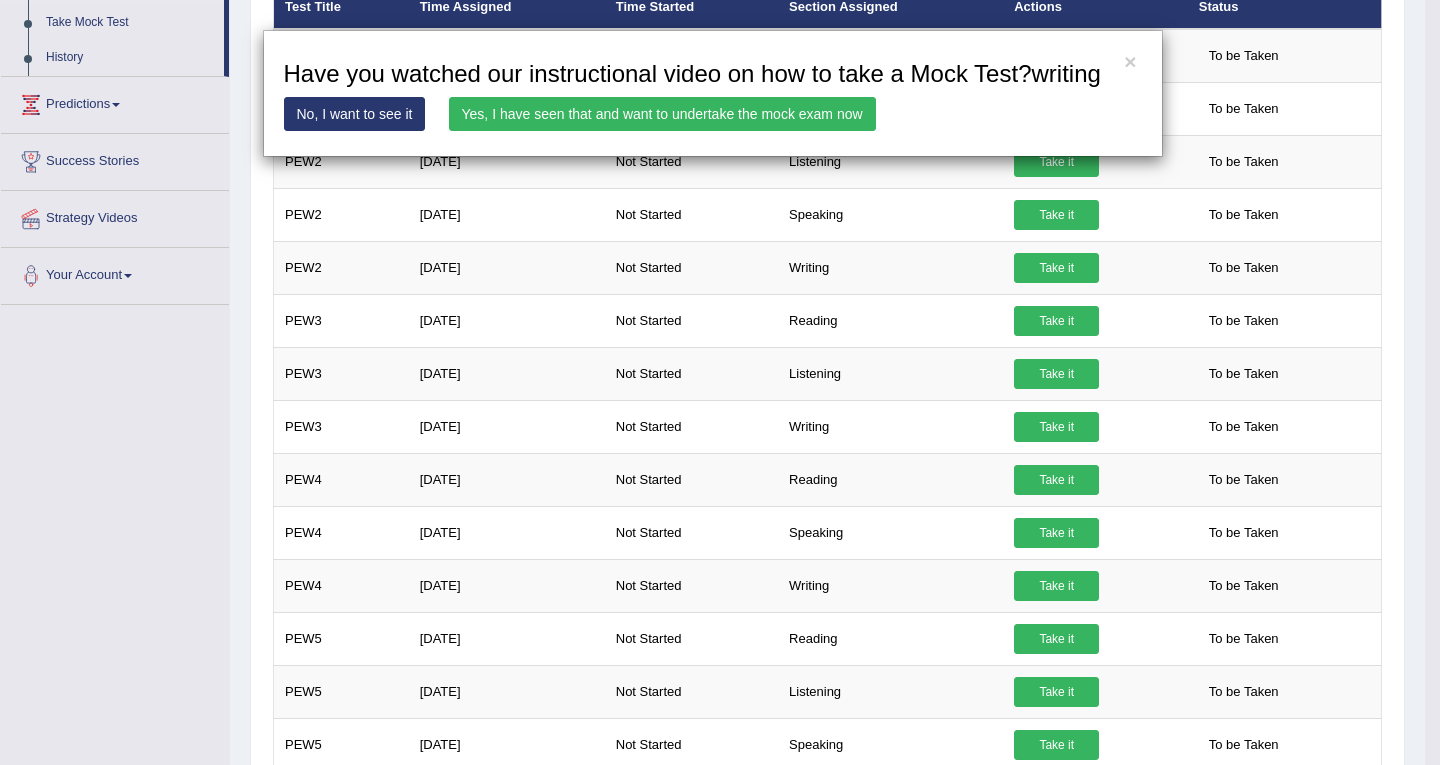 click on "Yes, I have seen that and want to undertake the mock exam now" at bounding box center [662, 114] 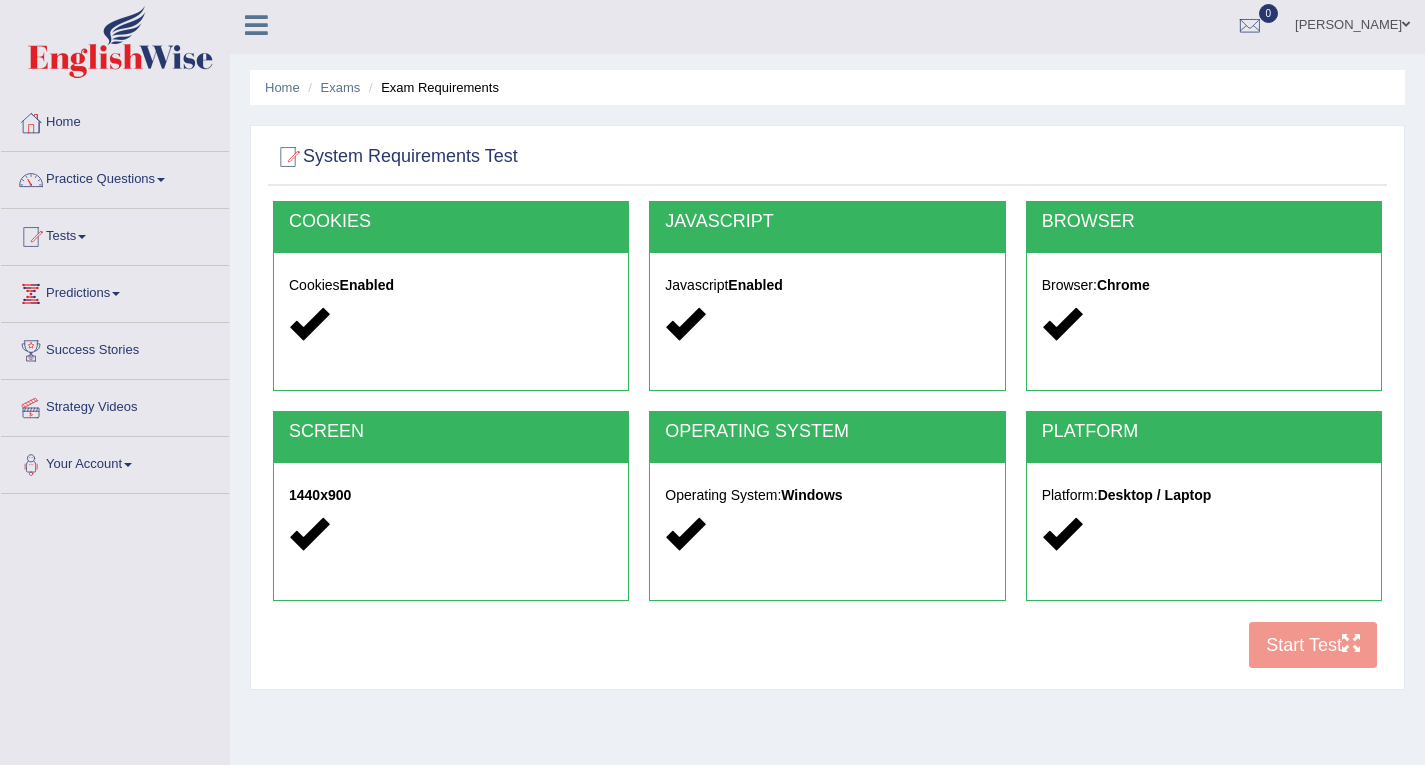 scroll, scrollTop: 0, scrollLeft: 0, axis: both 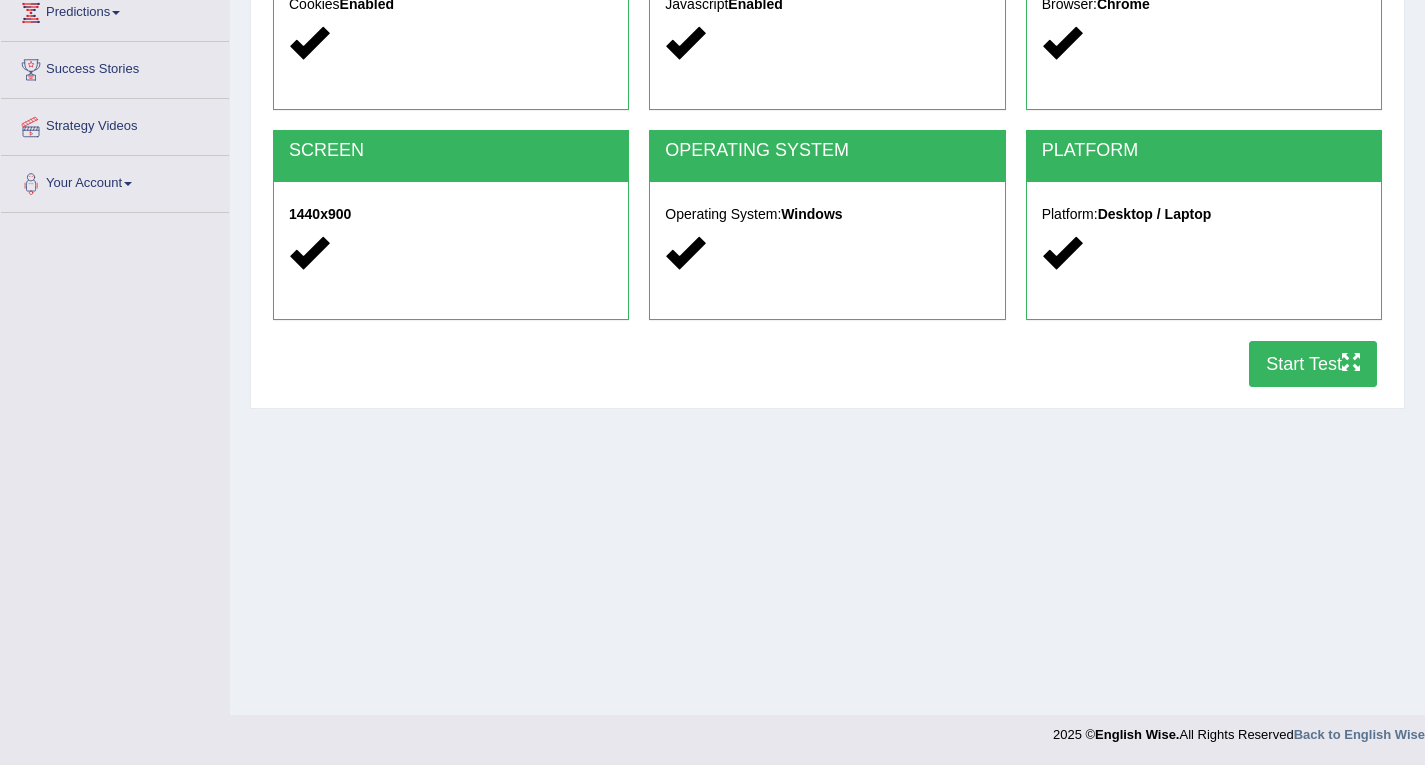 click on "Start Test" at bounding box center [1313, 364] 